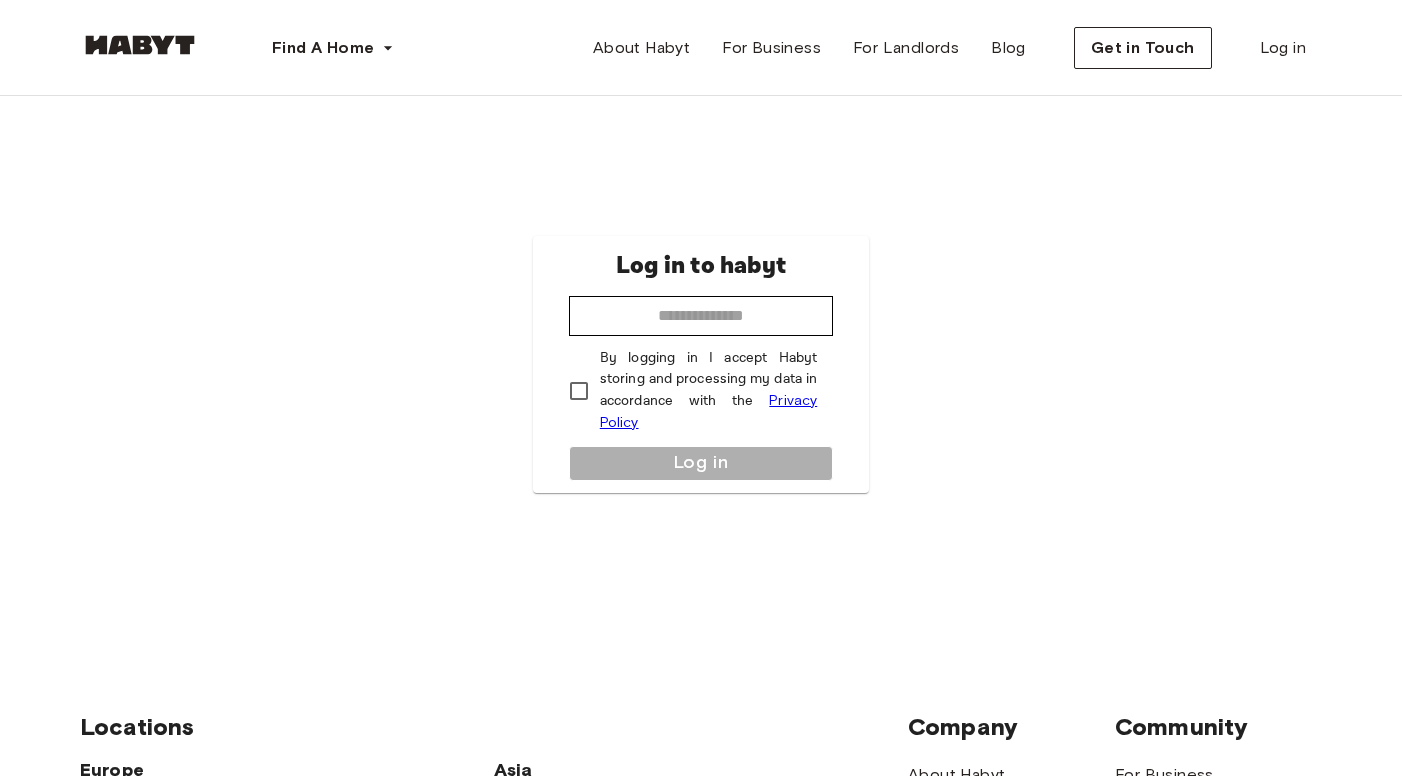 scroll, scrollTop: 0, scrollLeft: 0, axis: both 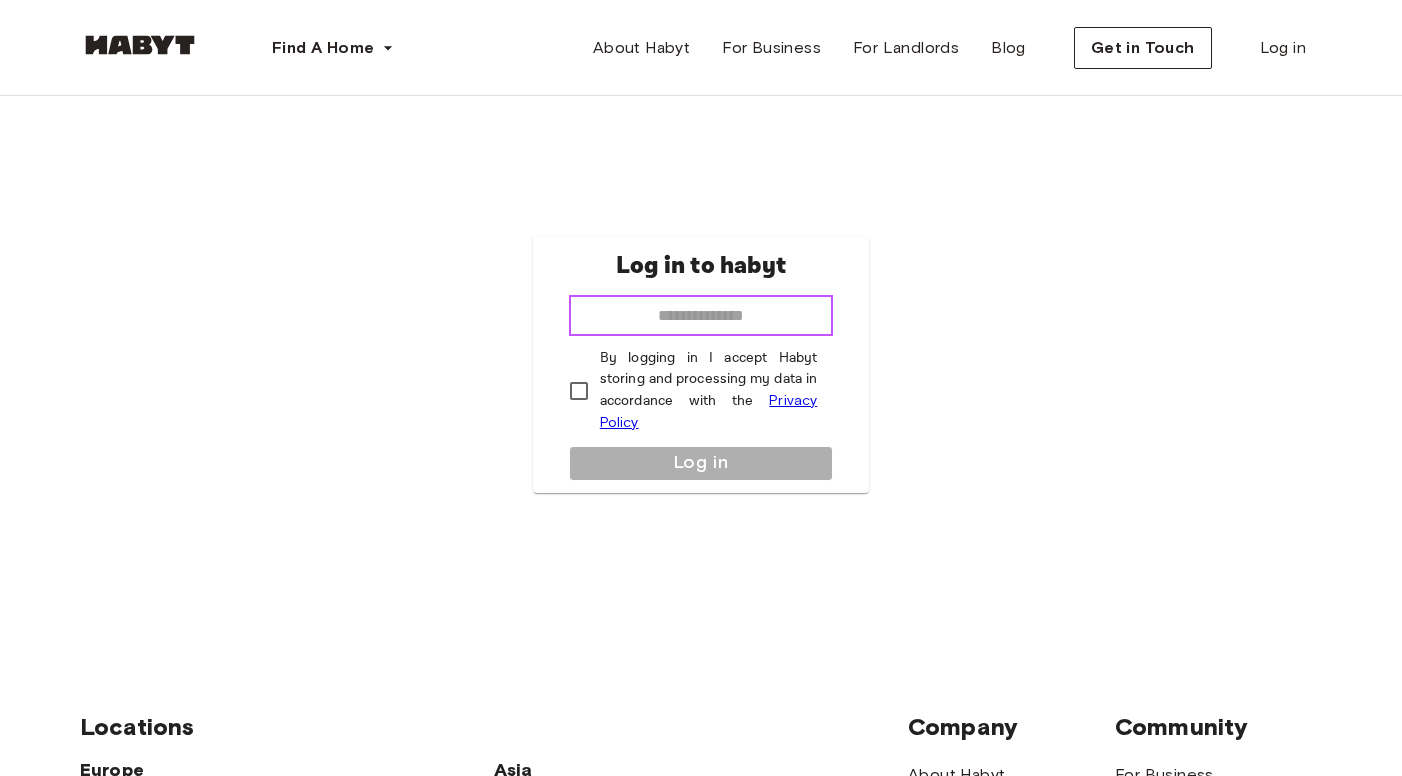 click at bounding box center [701, 316] 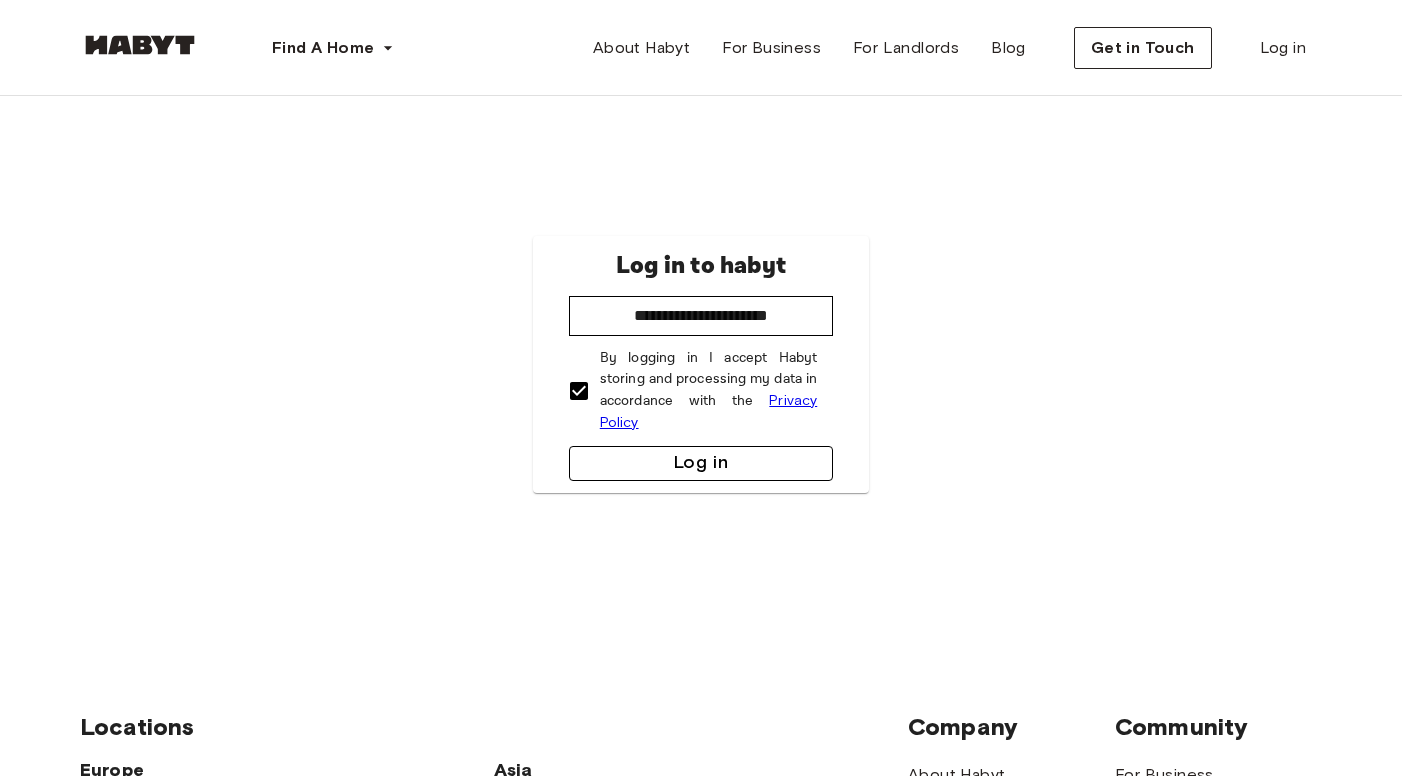 click on "Log in" at bounding box center [701, 463] 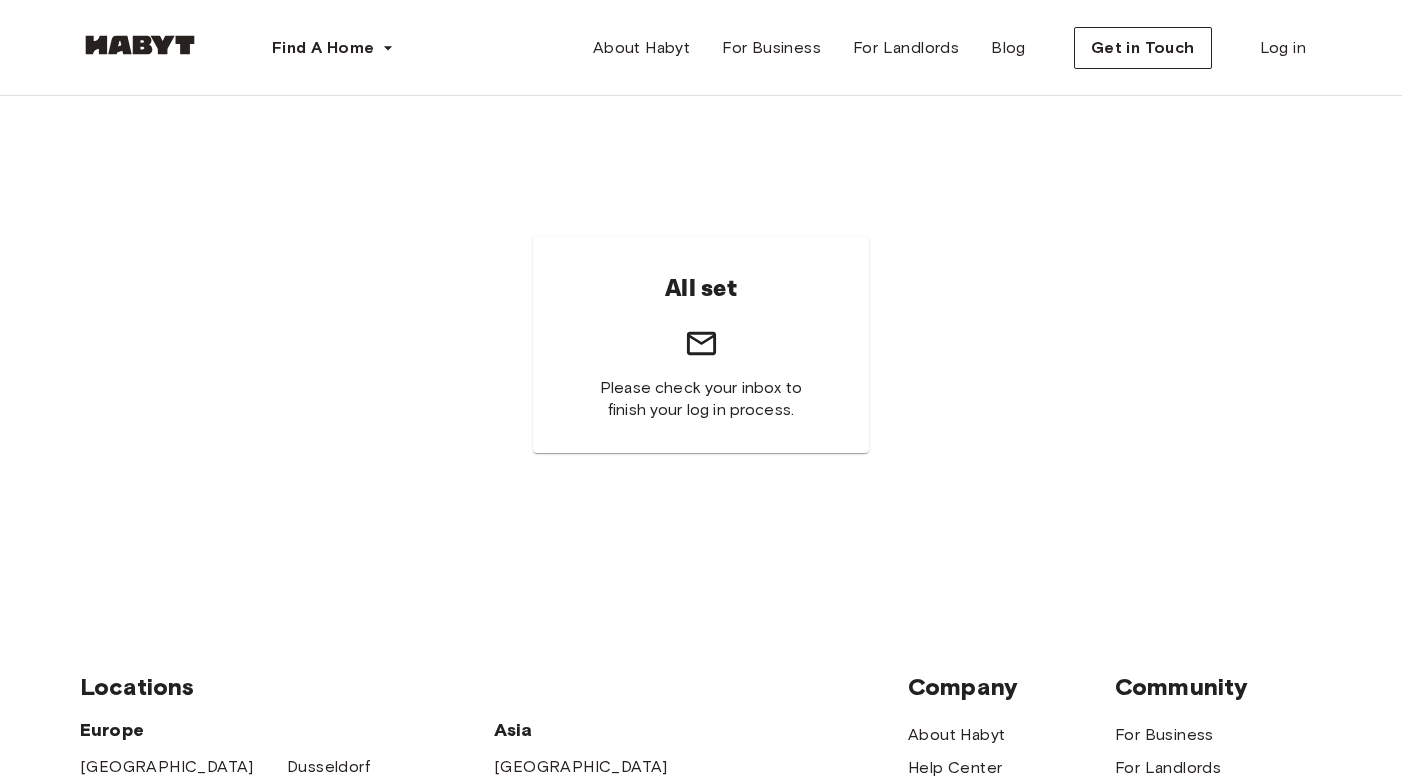 scroll, scrollTop: 0, scrollLeft: 0, axis: both 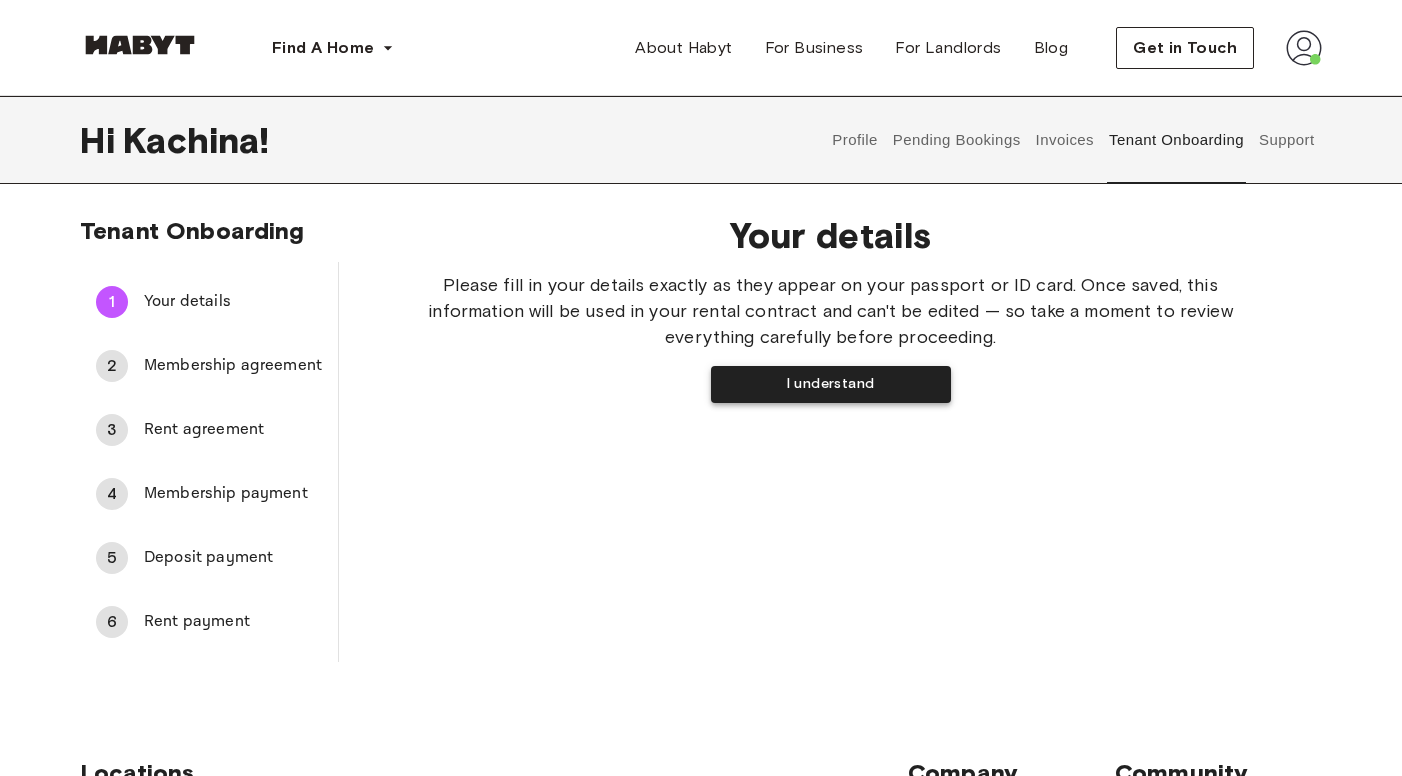 click on "I understand" at bounding box center [831, 384] 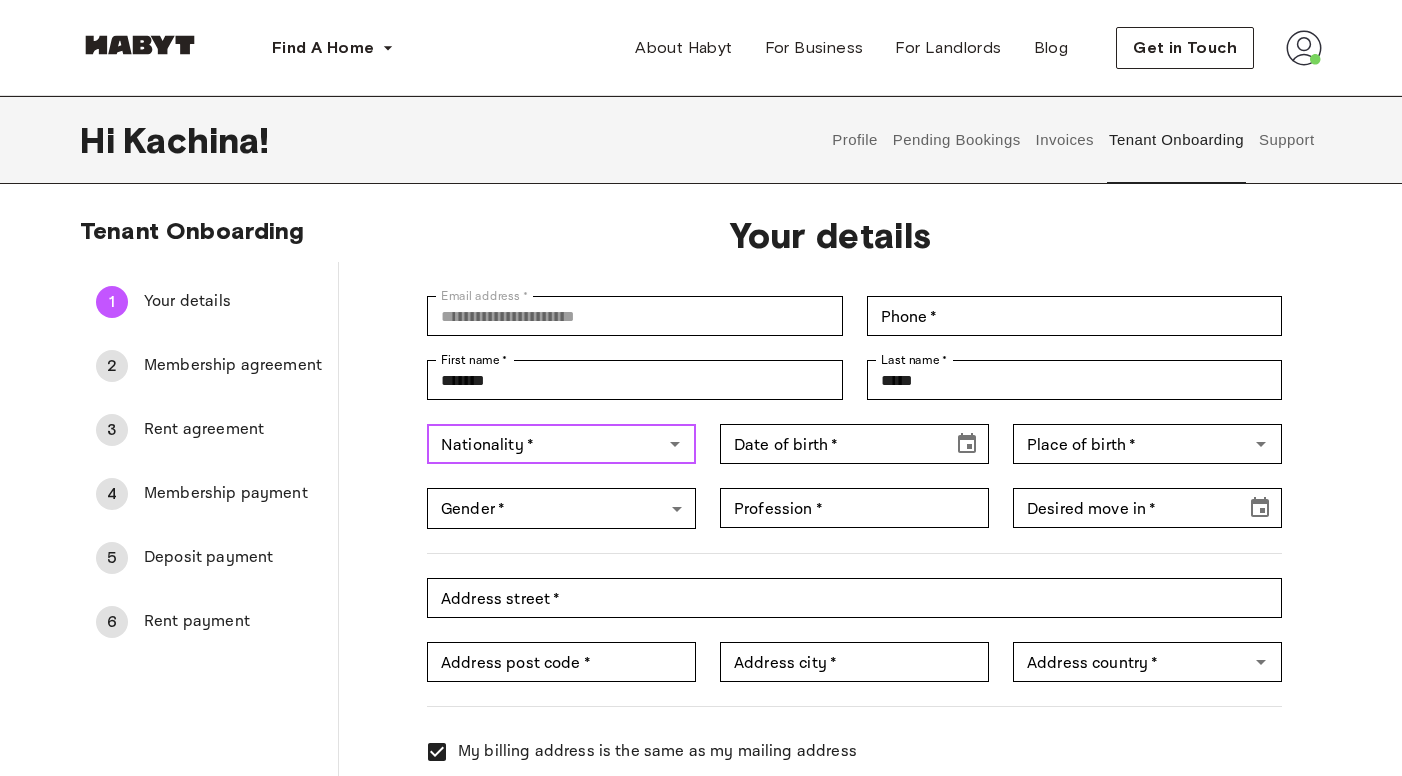 click on "Nationality   *" at bounding box center (545, 444) 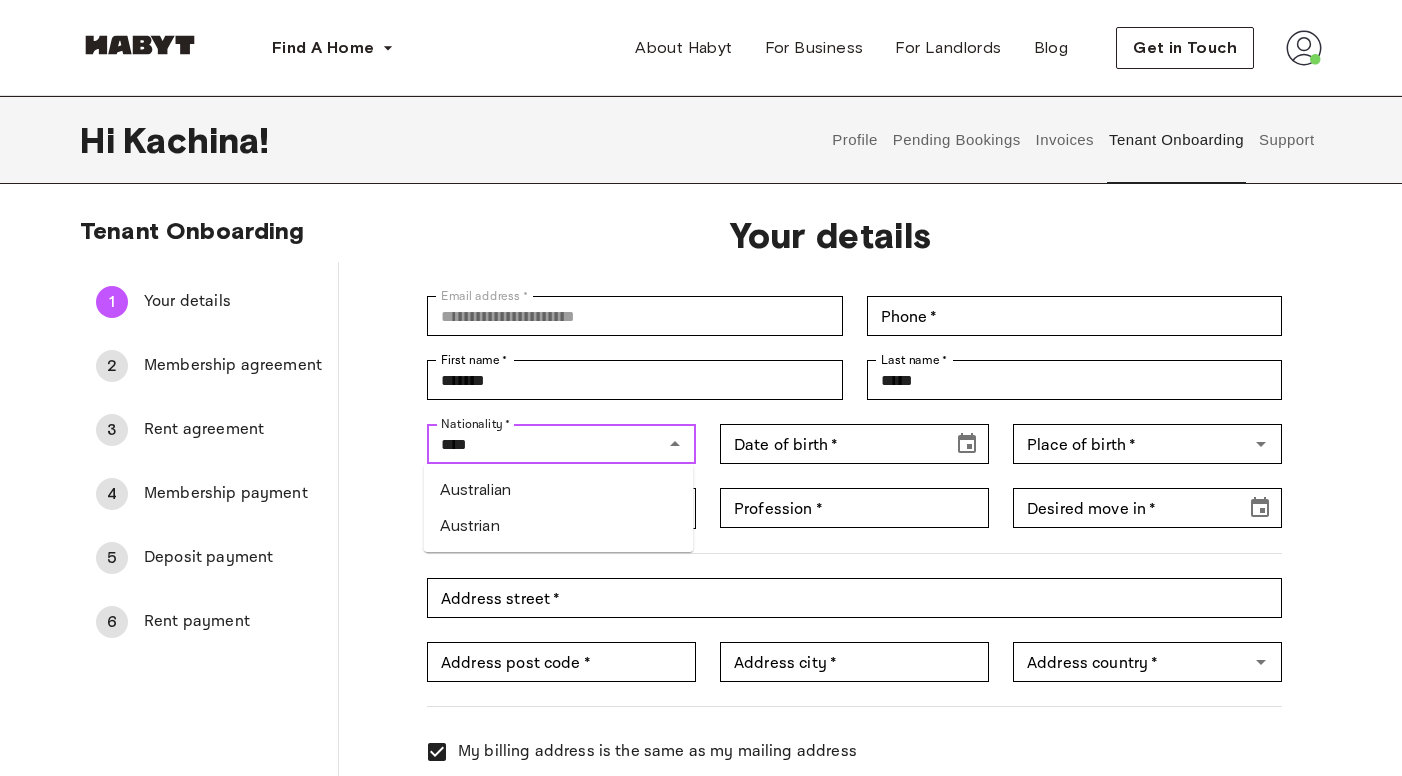click on "Australian" at bounding box center (559, 490) 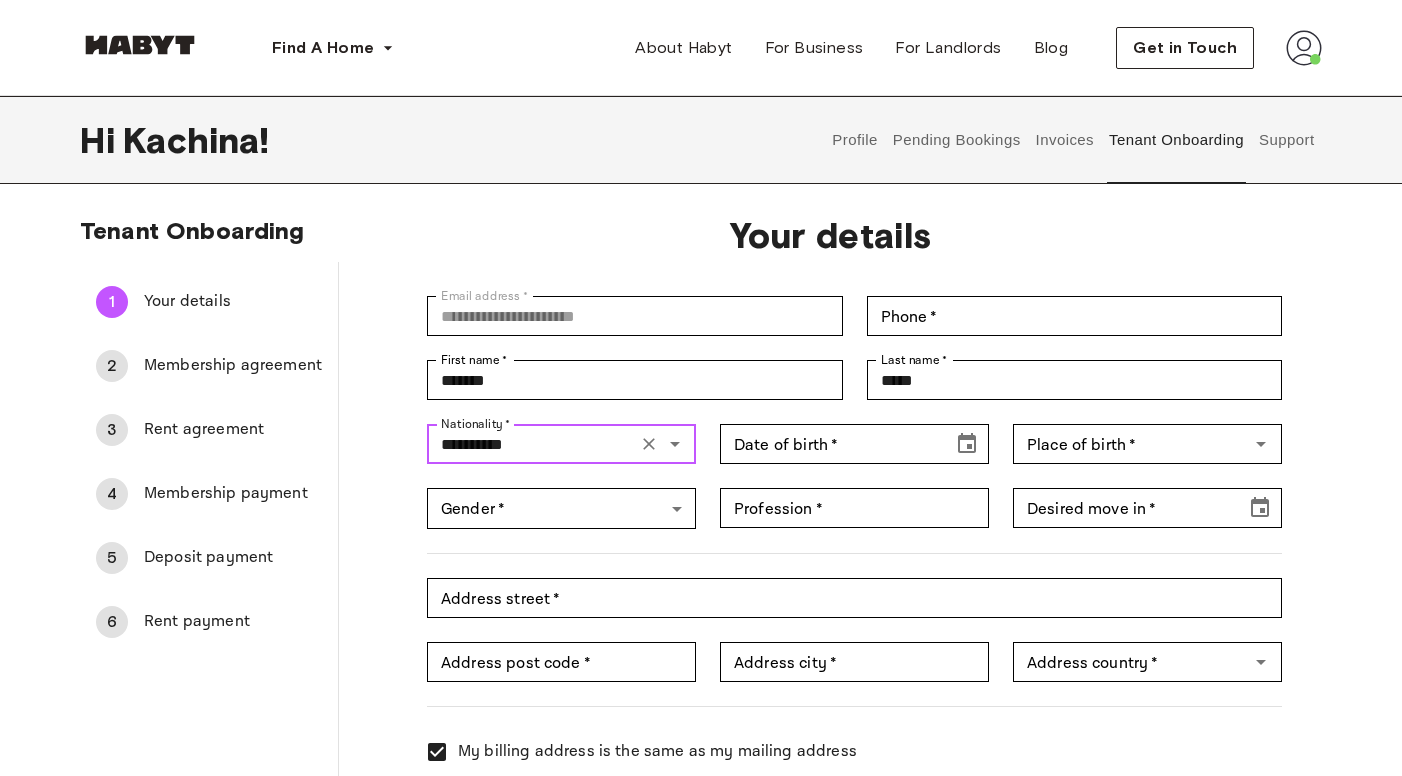 type on "**********" 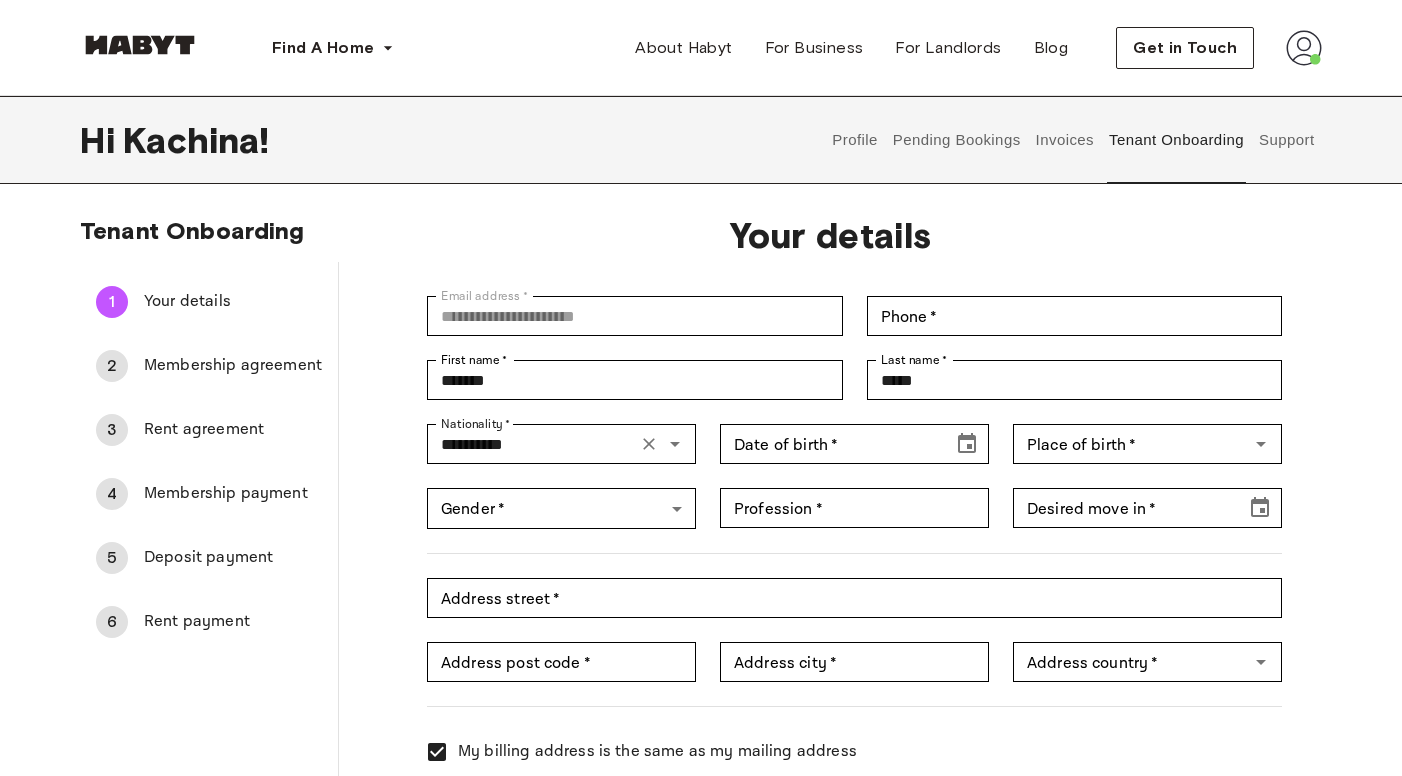 click on "Date of birth   * Date of birth   *" at bounding box center [842, 432] 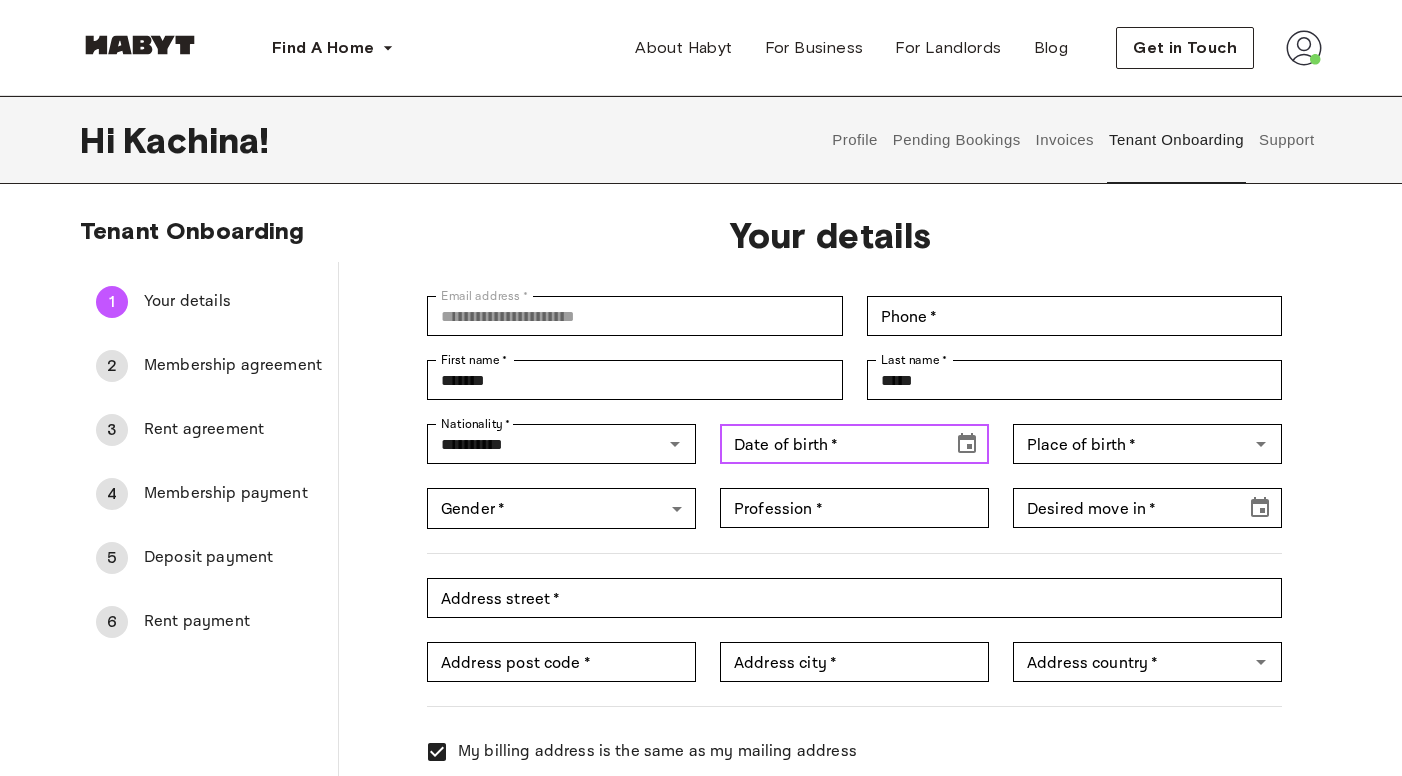 click on "Date of birth   * Date of birth   *" at bounding box center (854, 444) 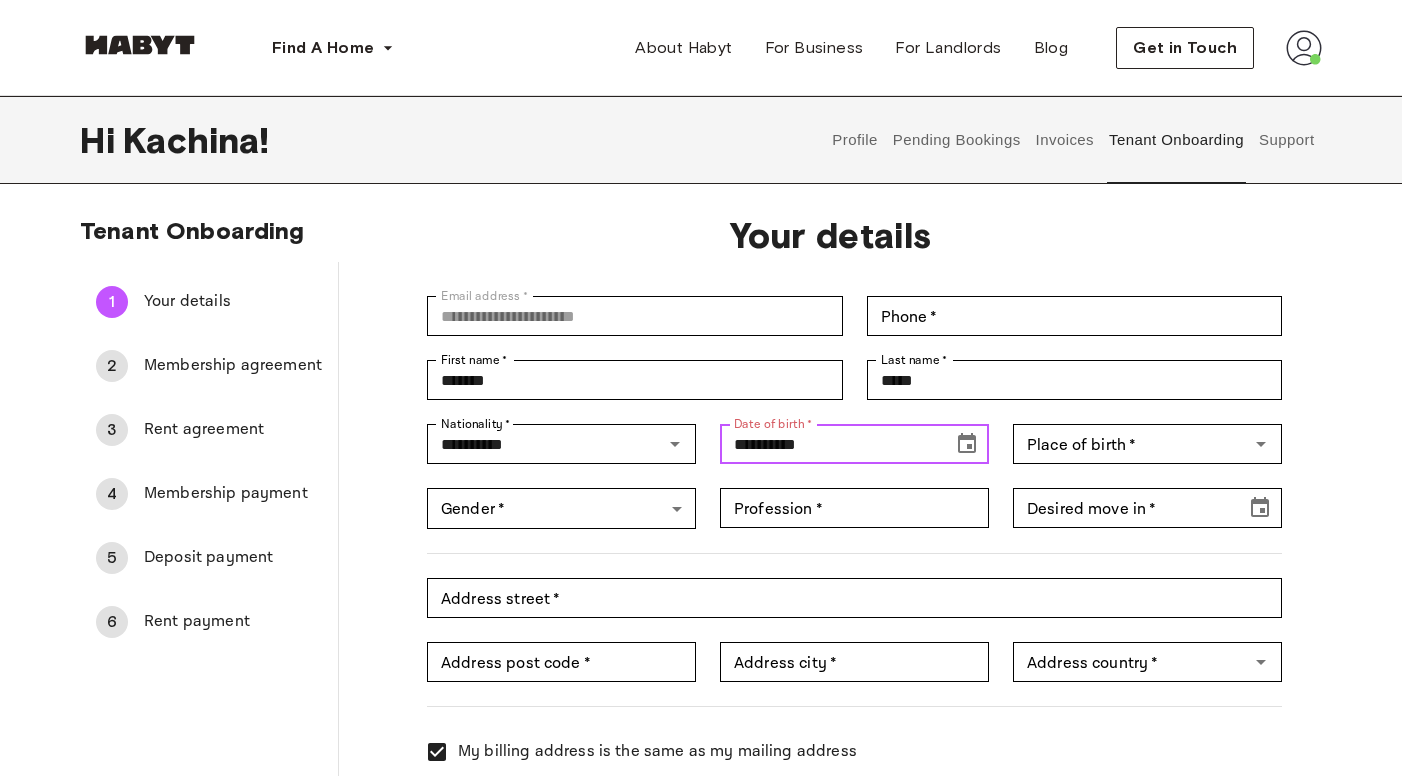 click on "**********" at bounding box center [829, 444] 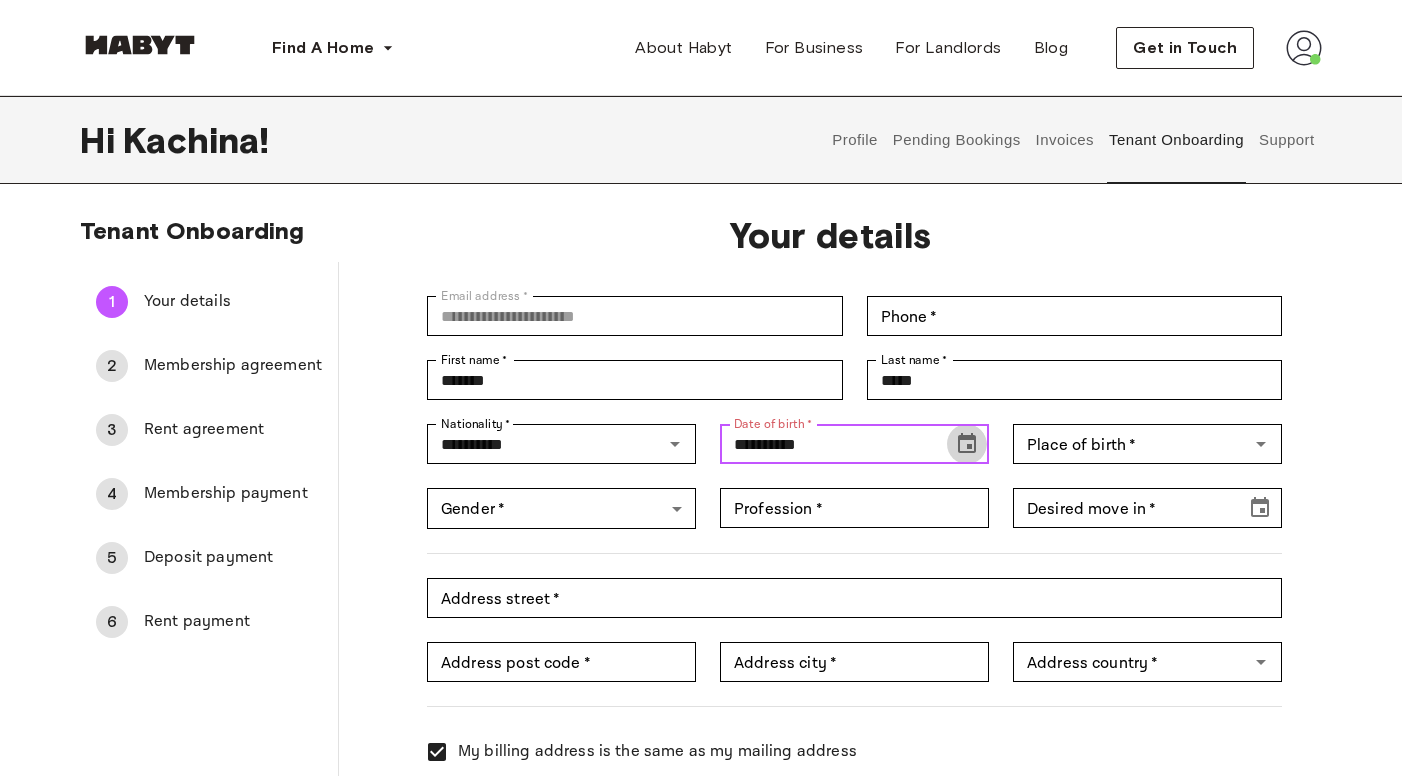 click 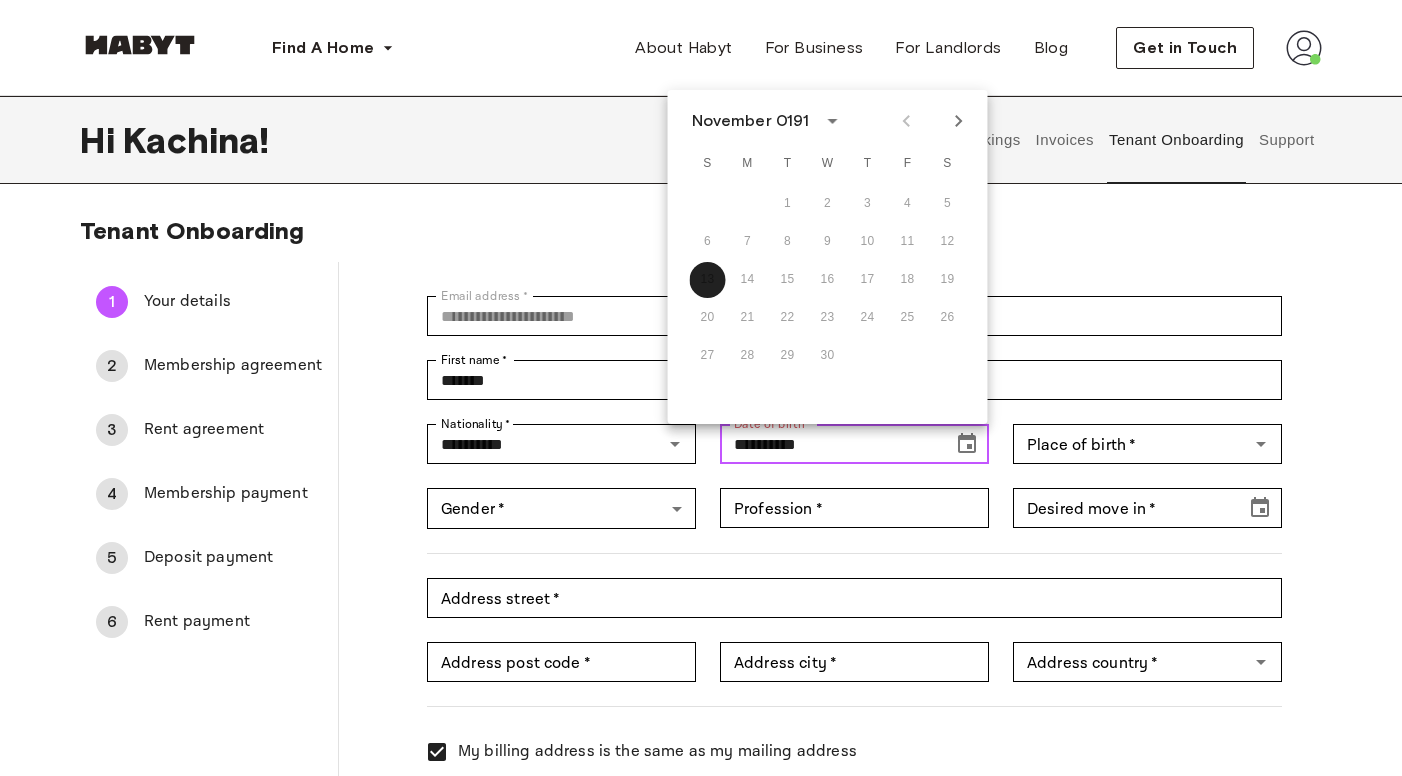 click 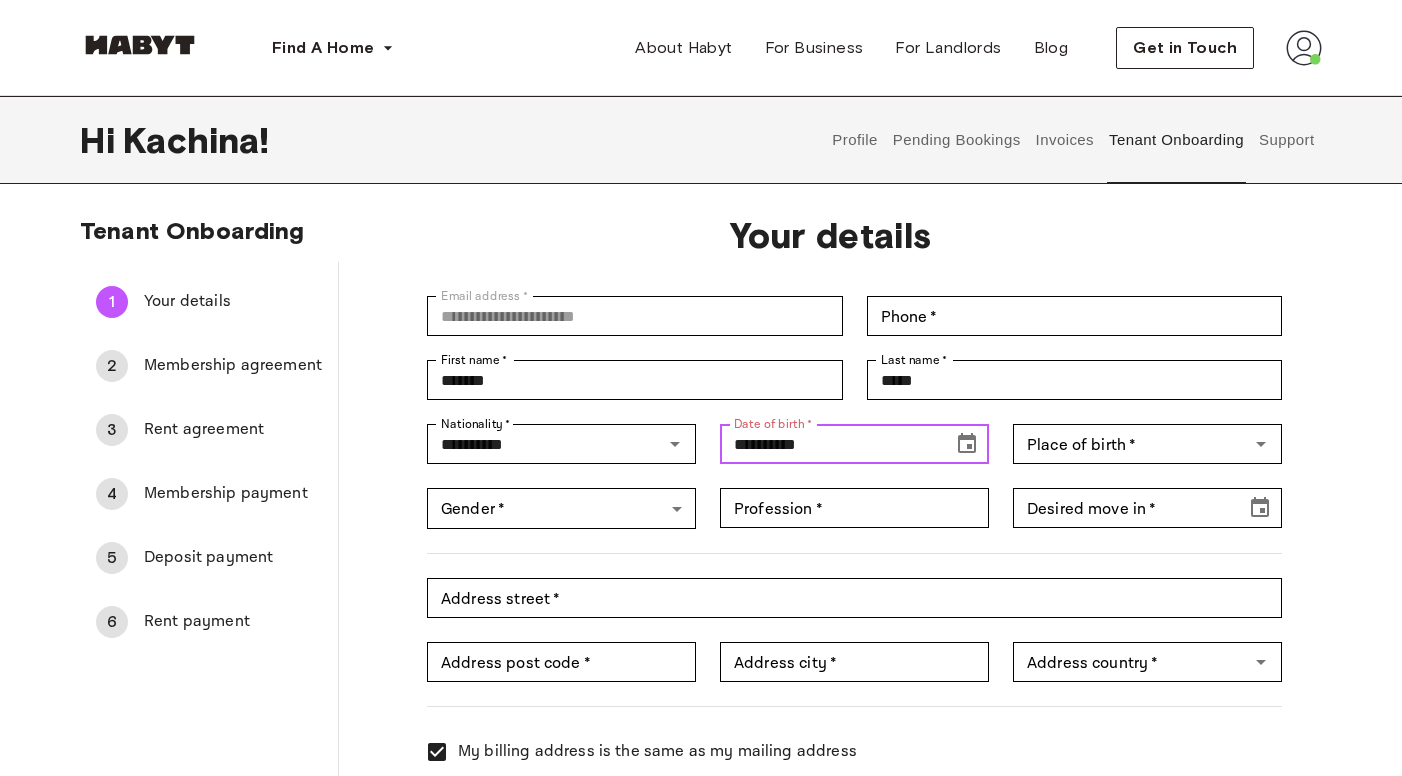 click on "**********" at bounding box center [829, 444] 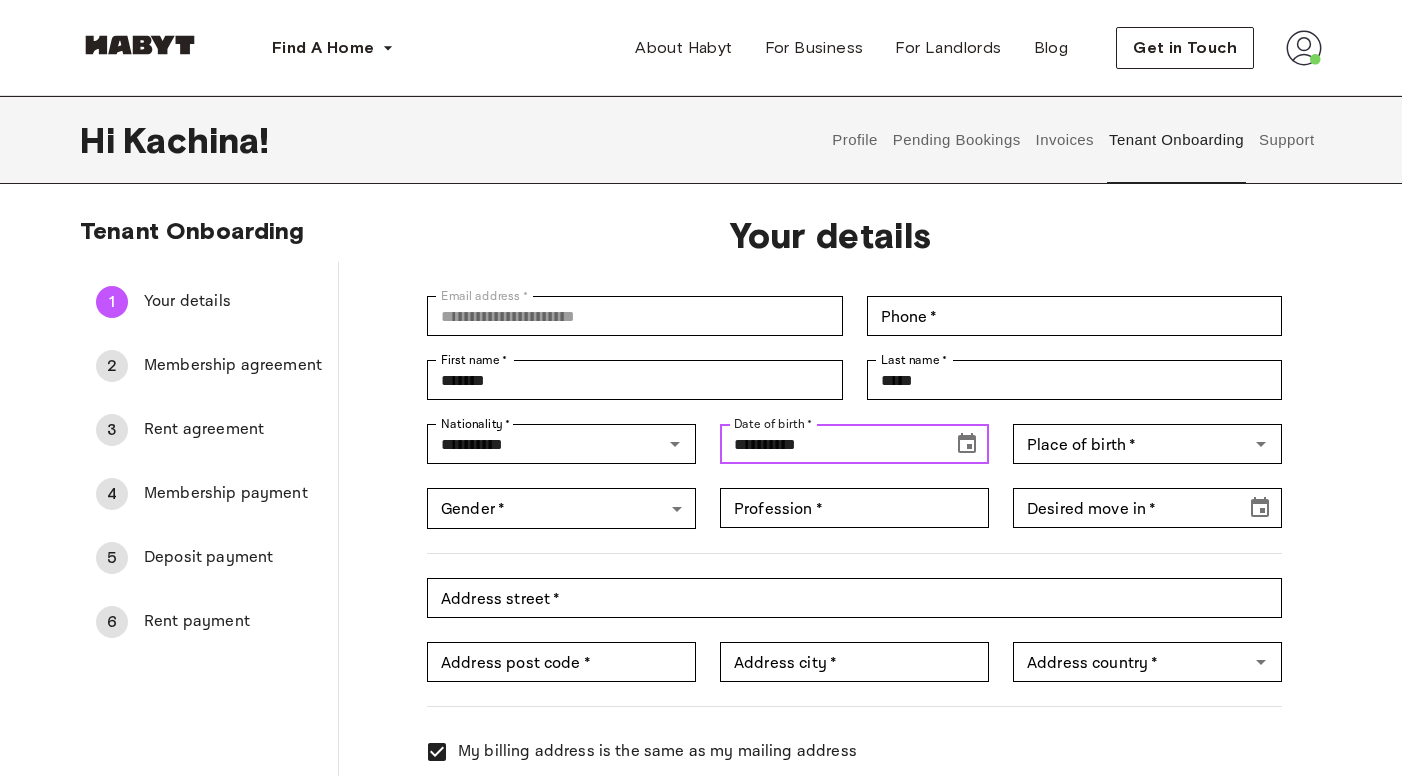click 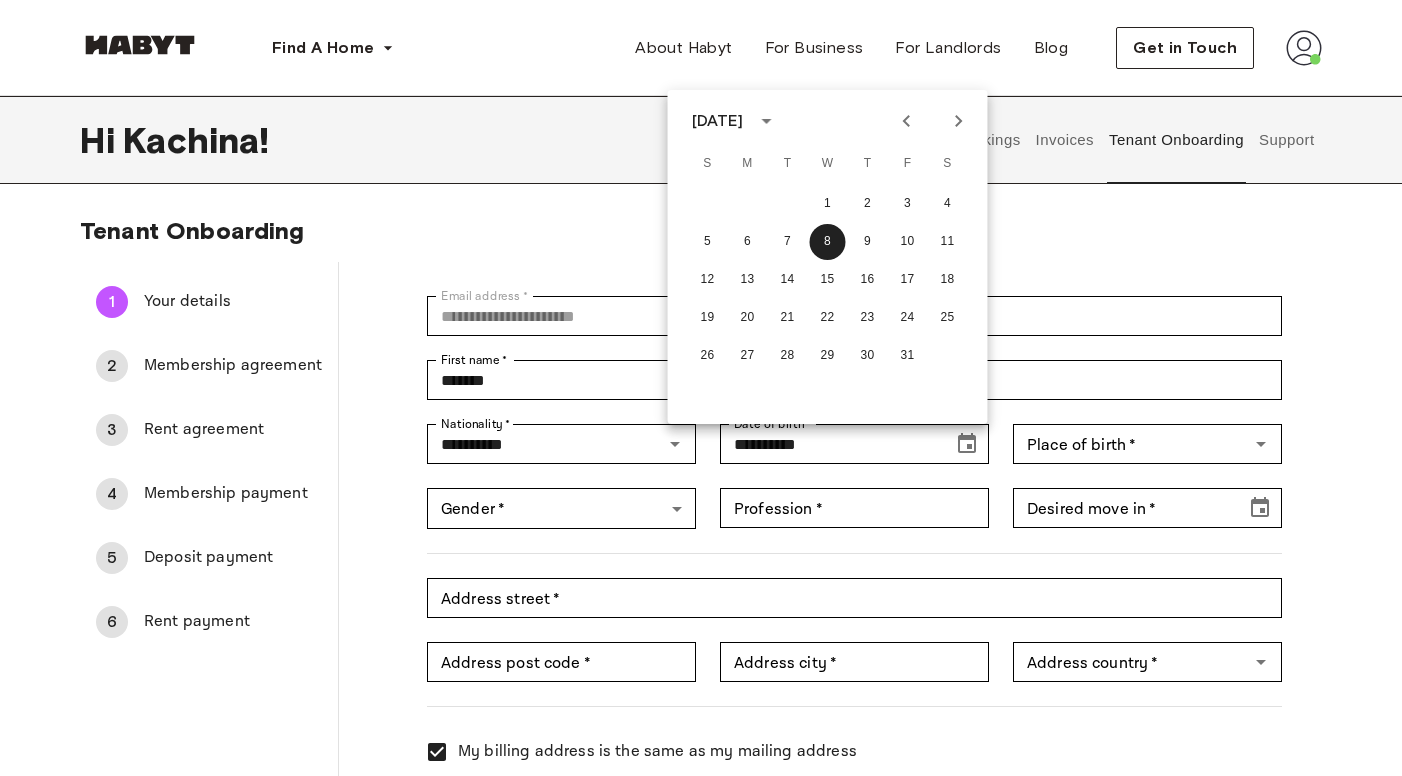 click on "[DATE]" at bounding box center (718, 121) 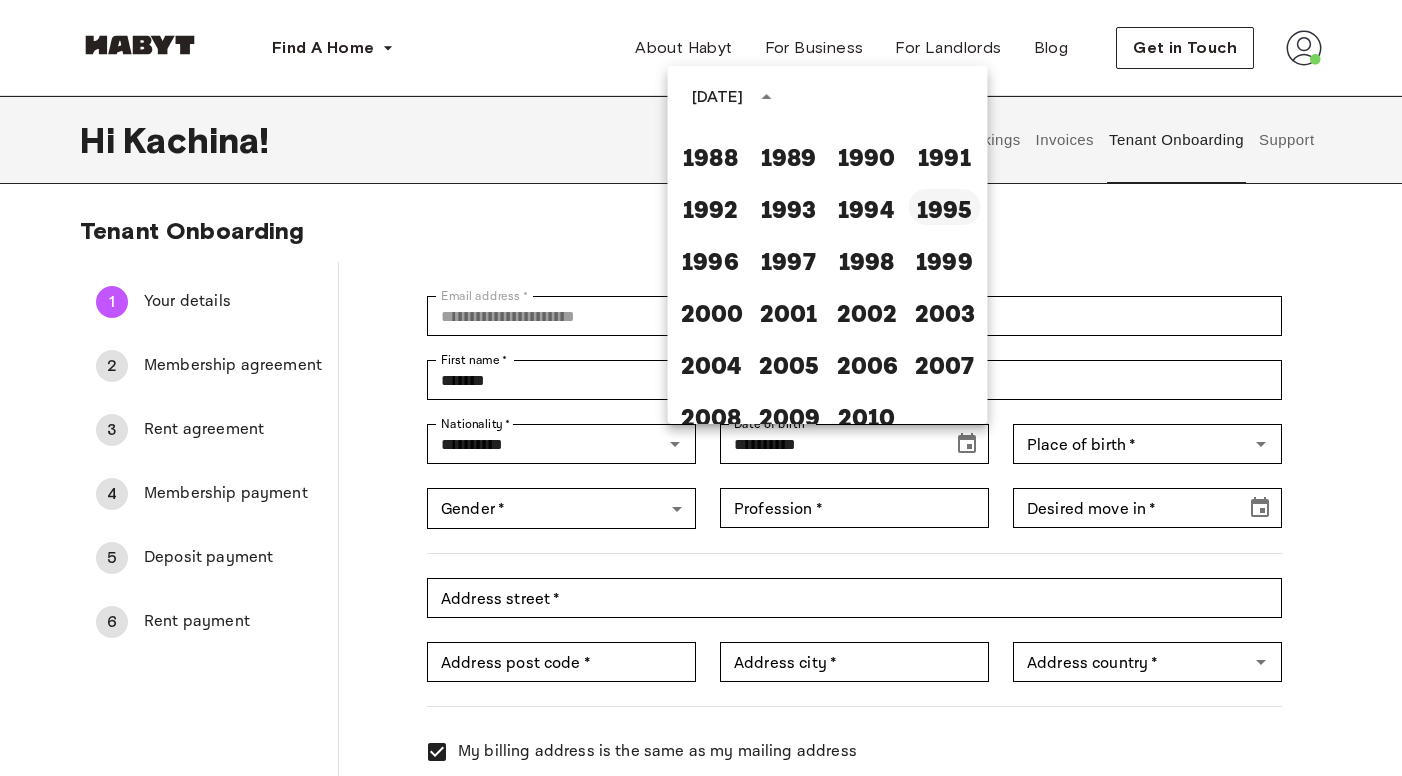 scroll, scrollTop: 1130, scrollLeft: 0, axis: vertical 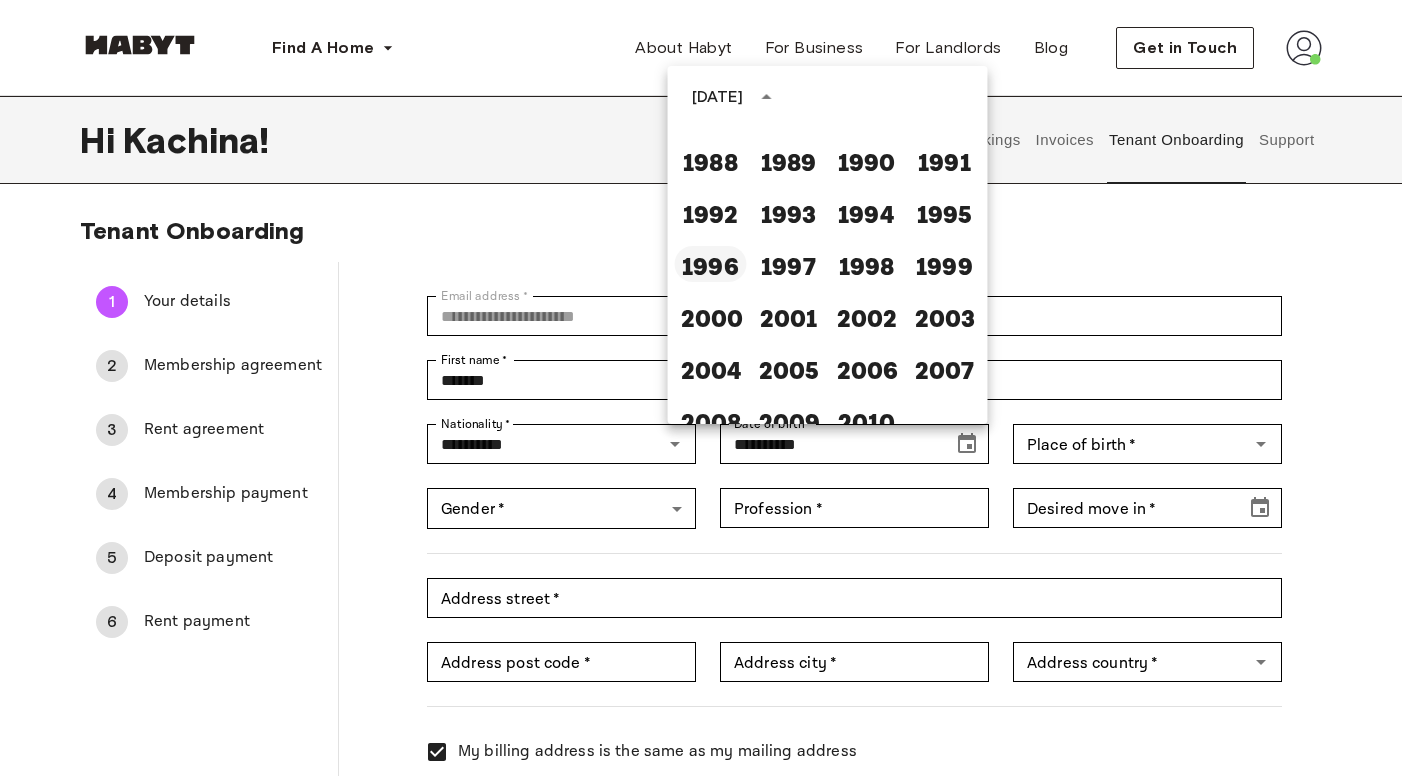 click on "1996" at bounding box center [711, 264] 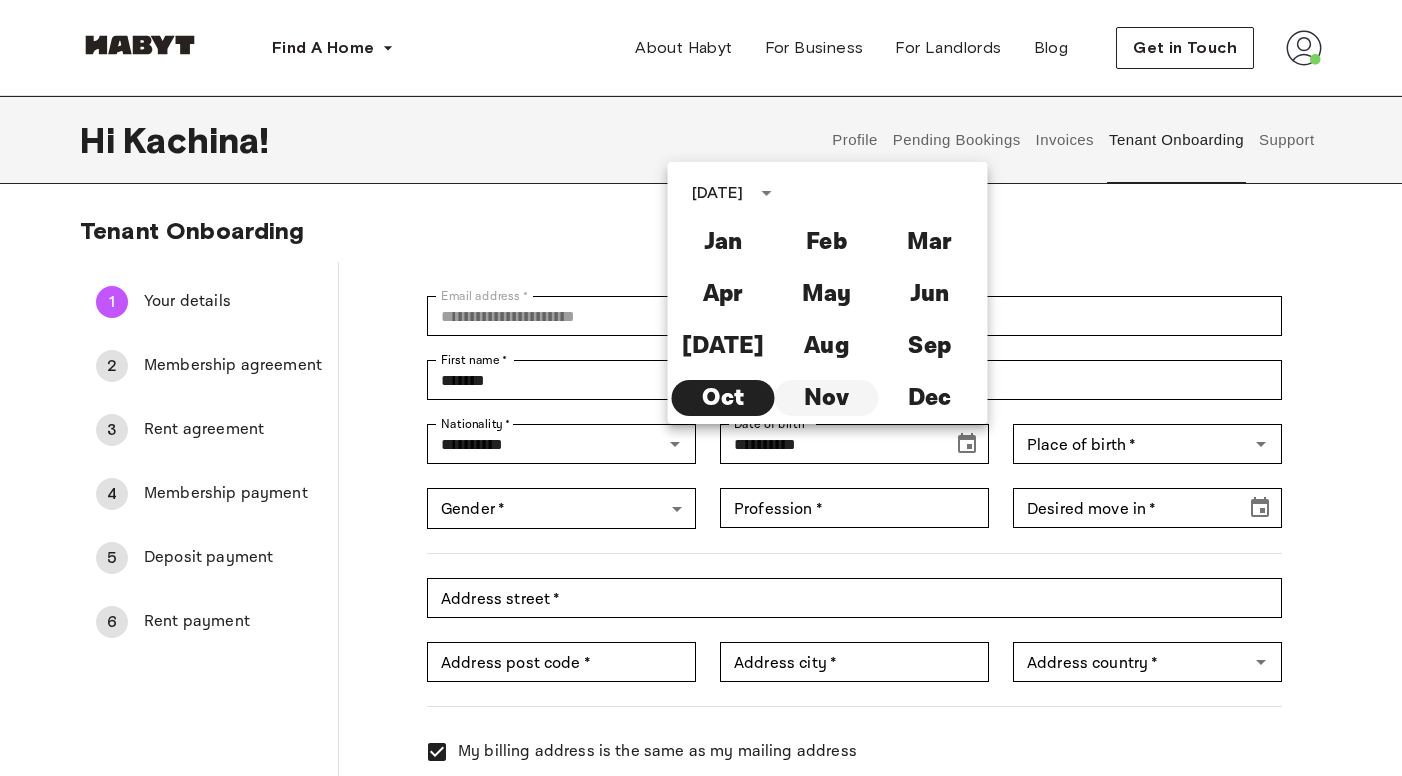 click on "Nov" at bounding box center [826, 398] 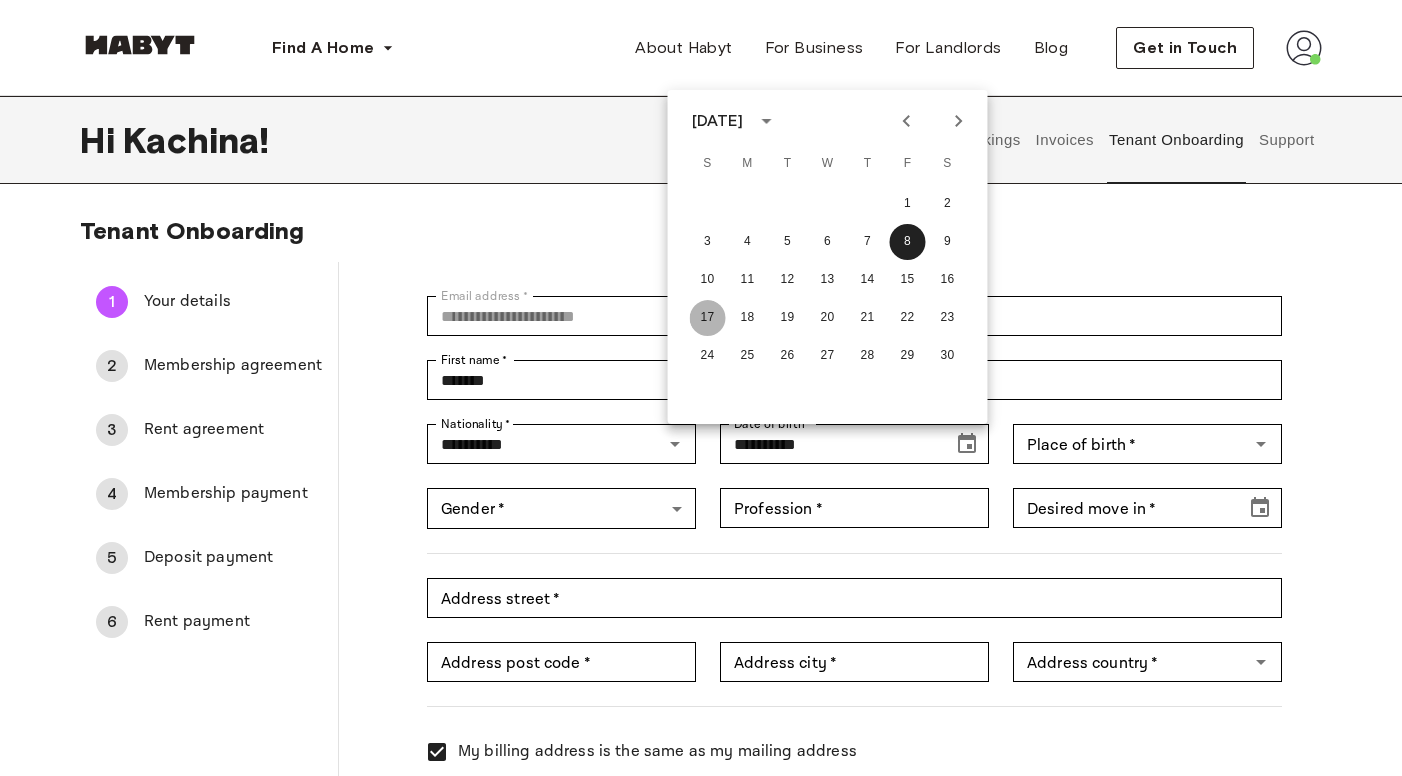click on "17" at bounding box center (708, 318) 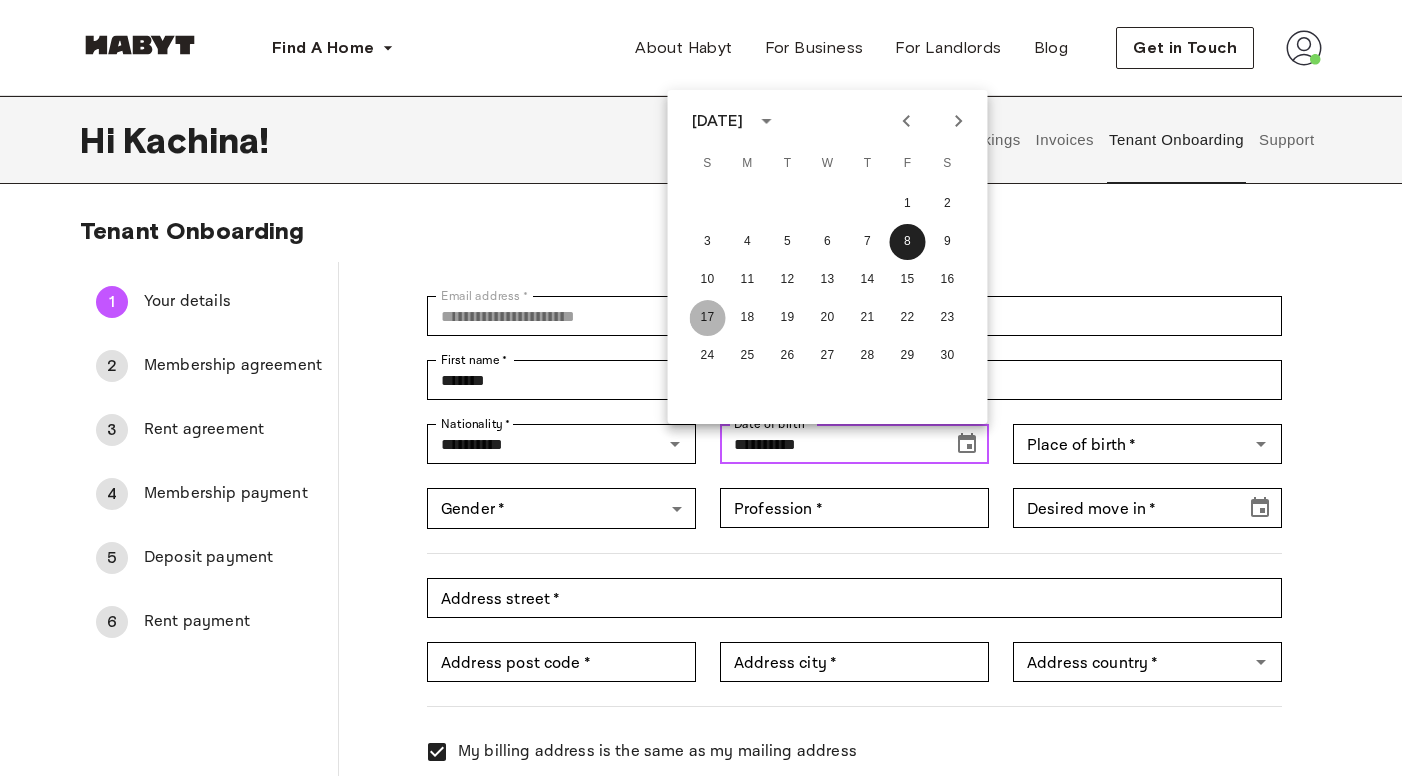 type on "**********" 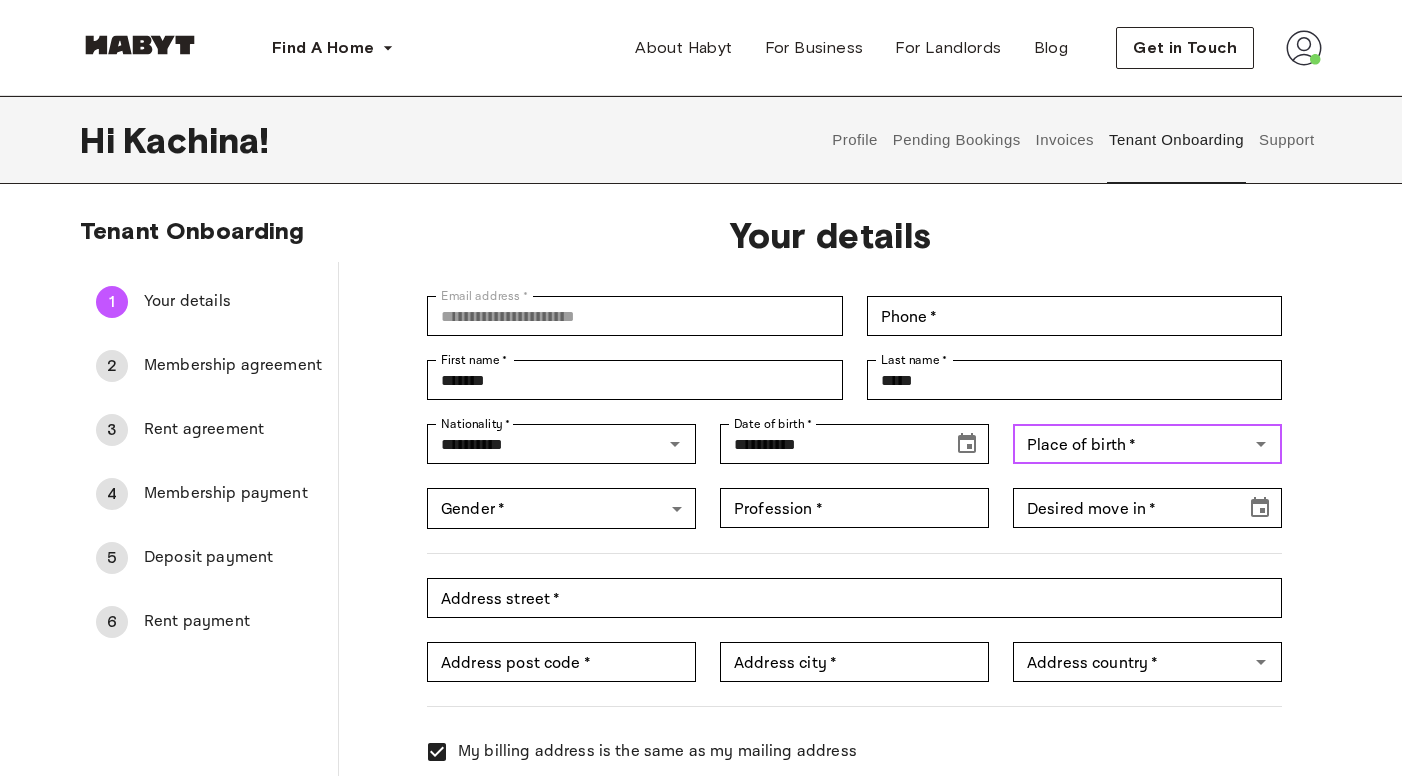 click on "Place of birth   *" at bounding box center (1131, 444) 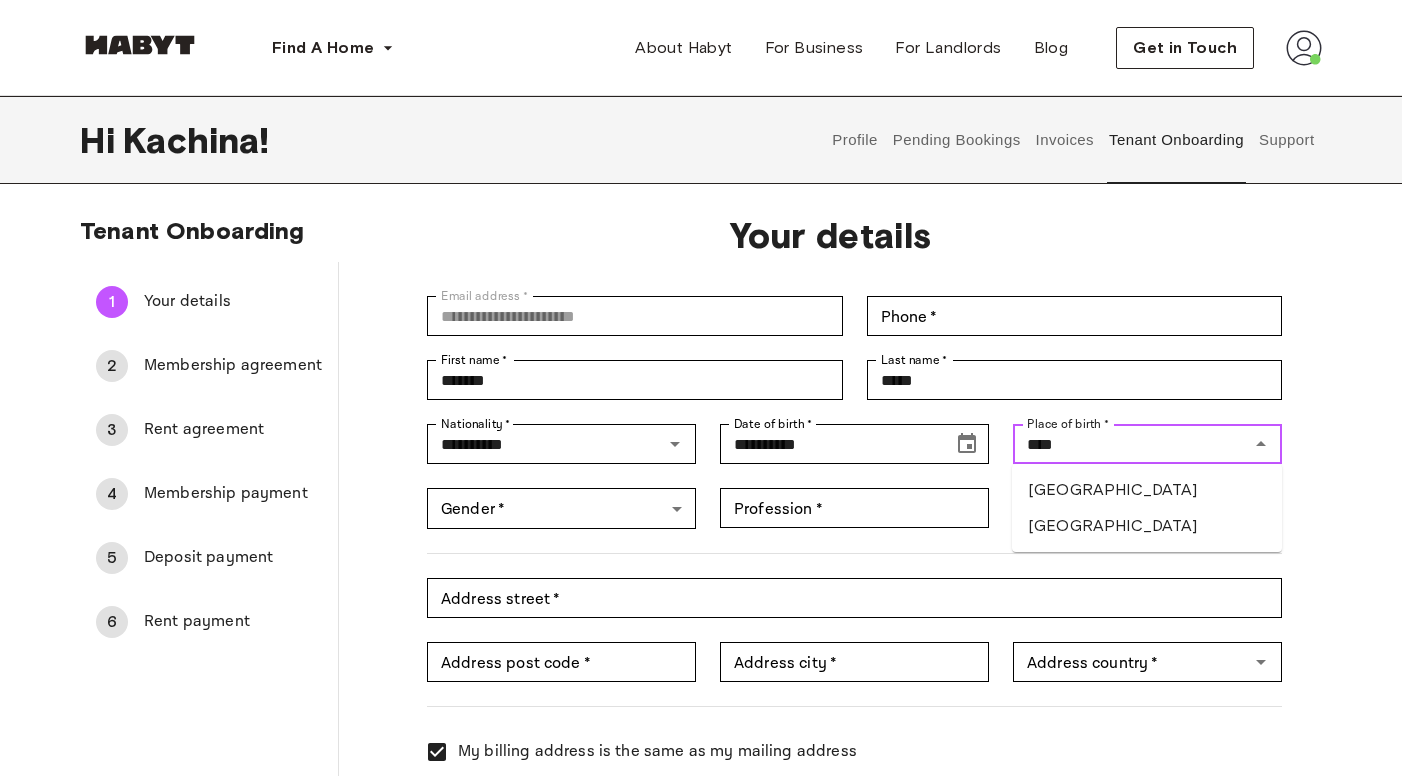 click on "[GEOGRAPHIC_DATA]" at bounding box center [1147, 490] 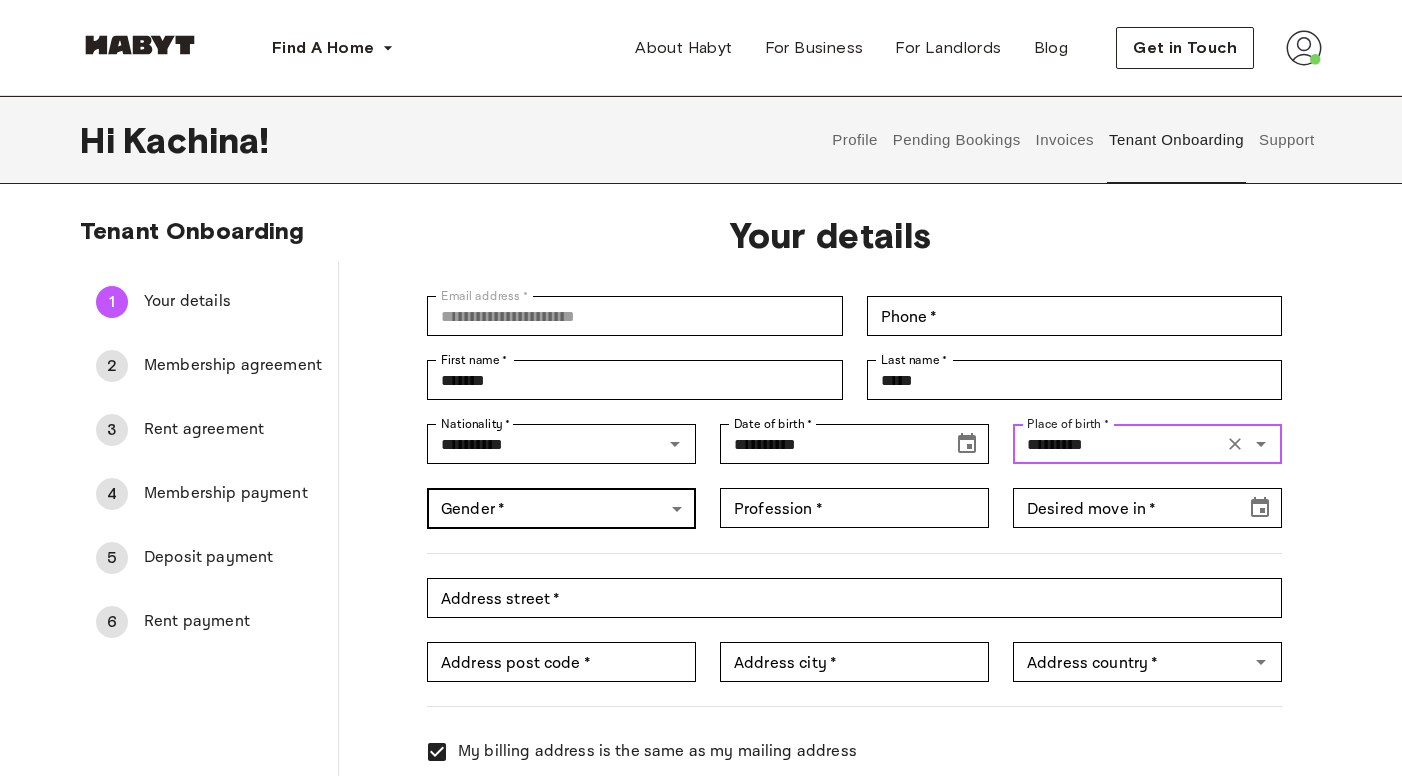 type on "*********" 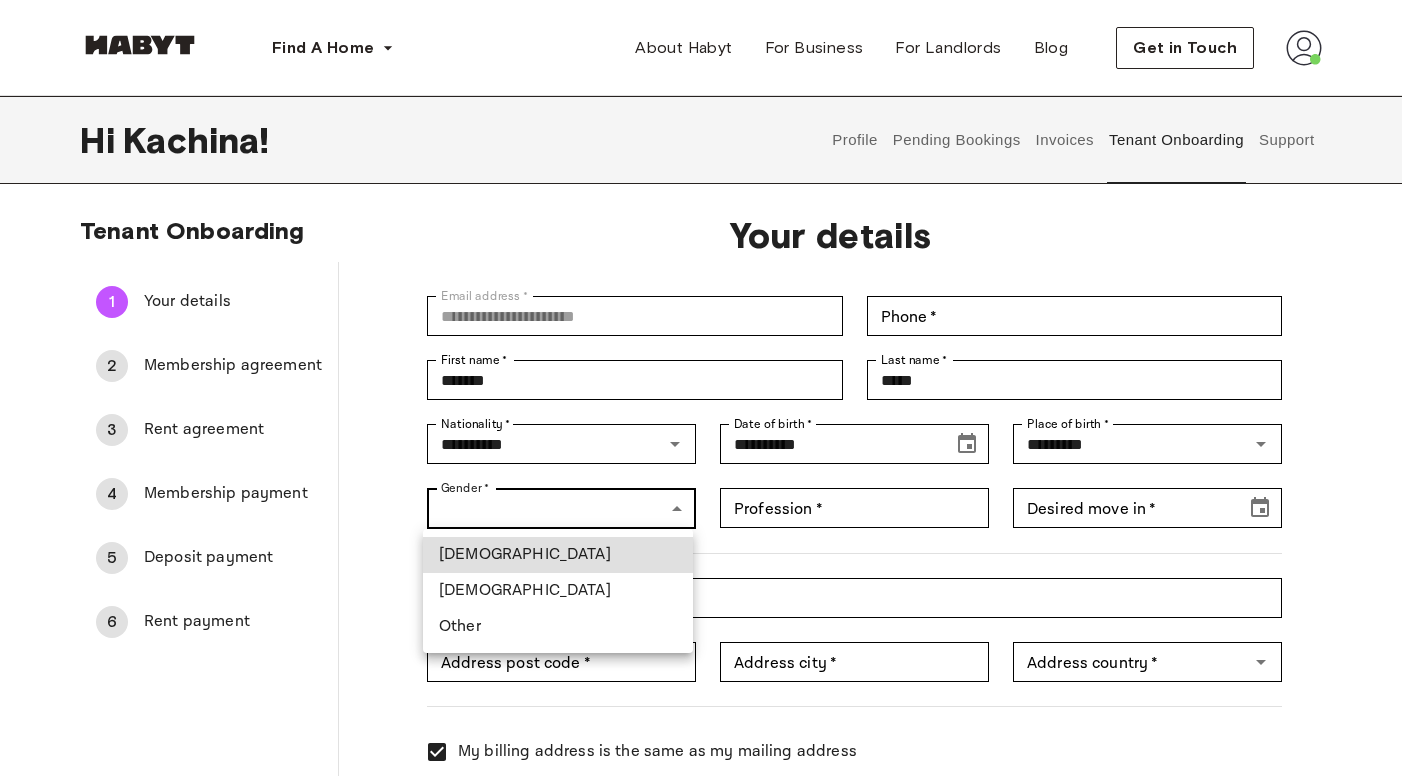 click on "**********" at bounding box center (701, 898) 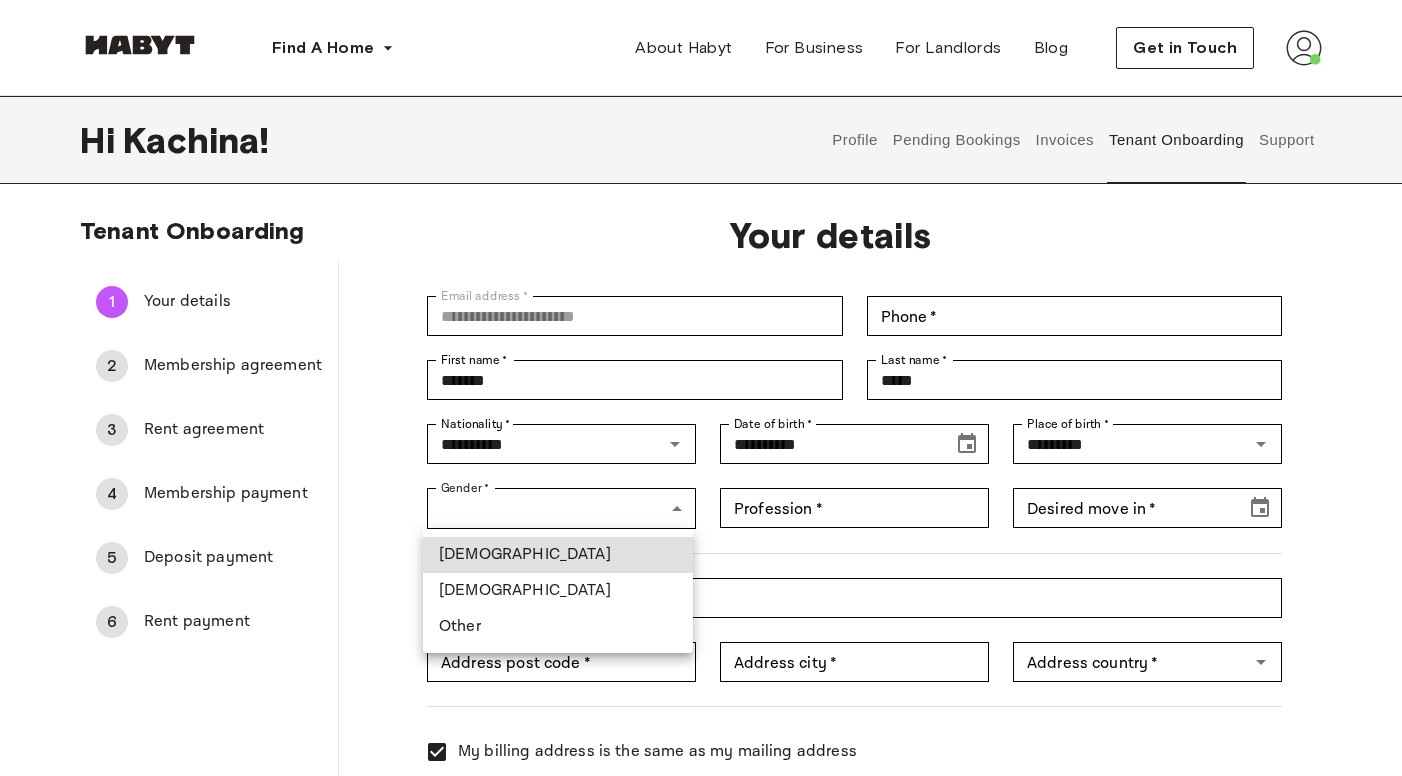 click on "[DEMOGRAPHIC_DATA]" at bounding box center [558, 555] 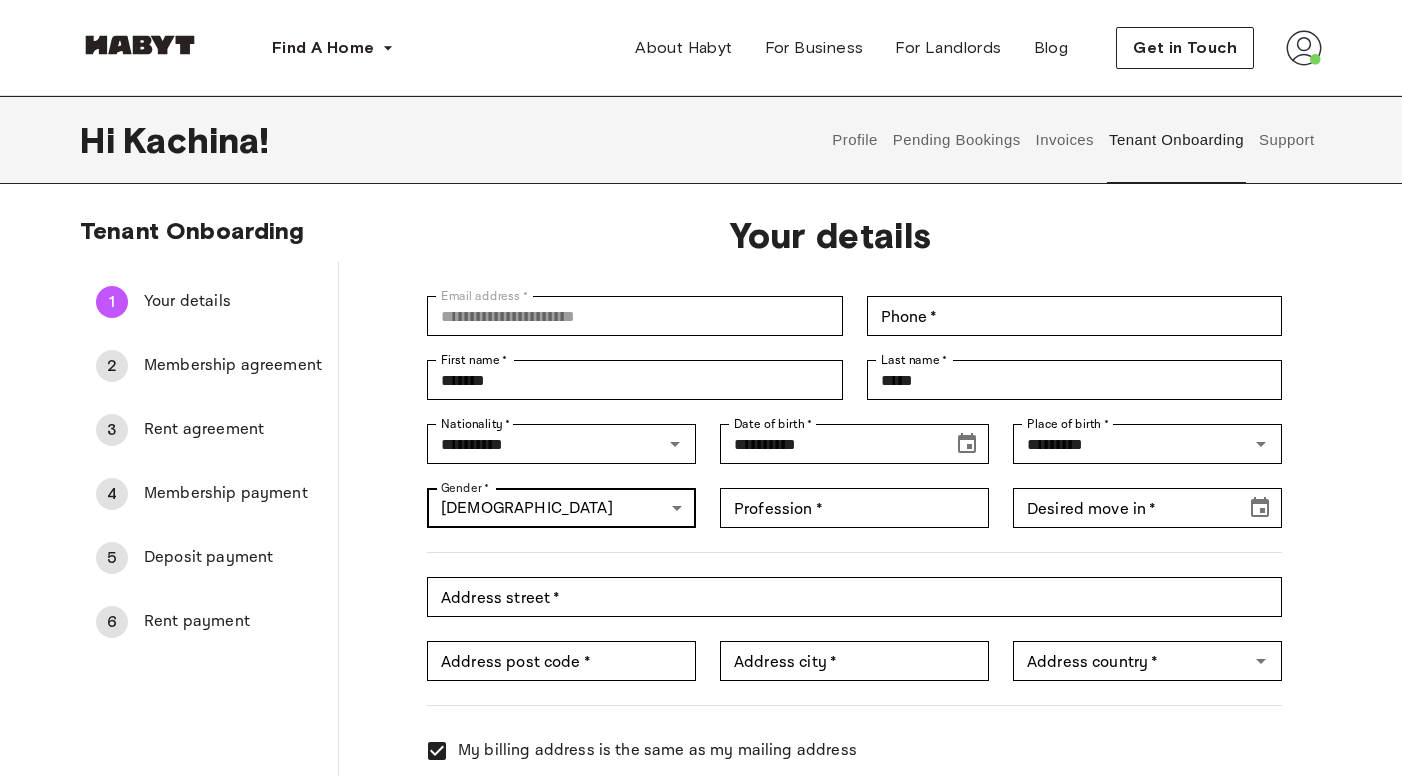 click on "**********" at bounding box center (701, 898) 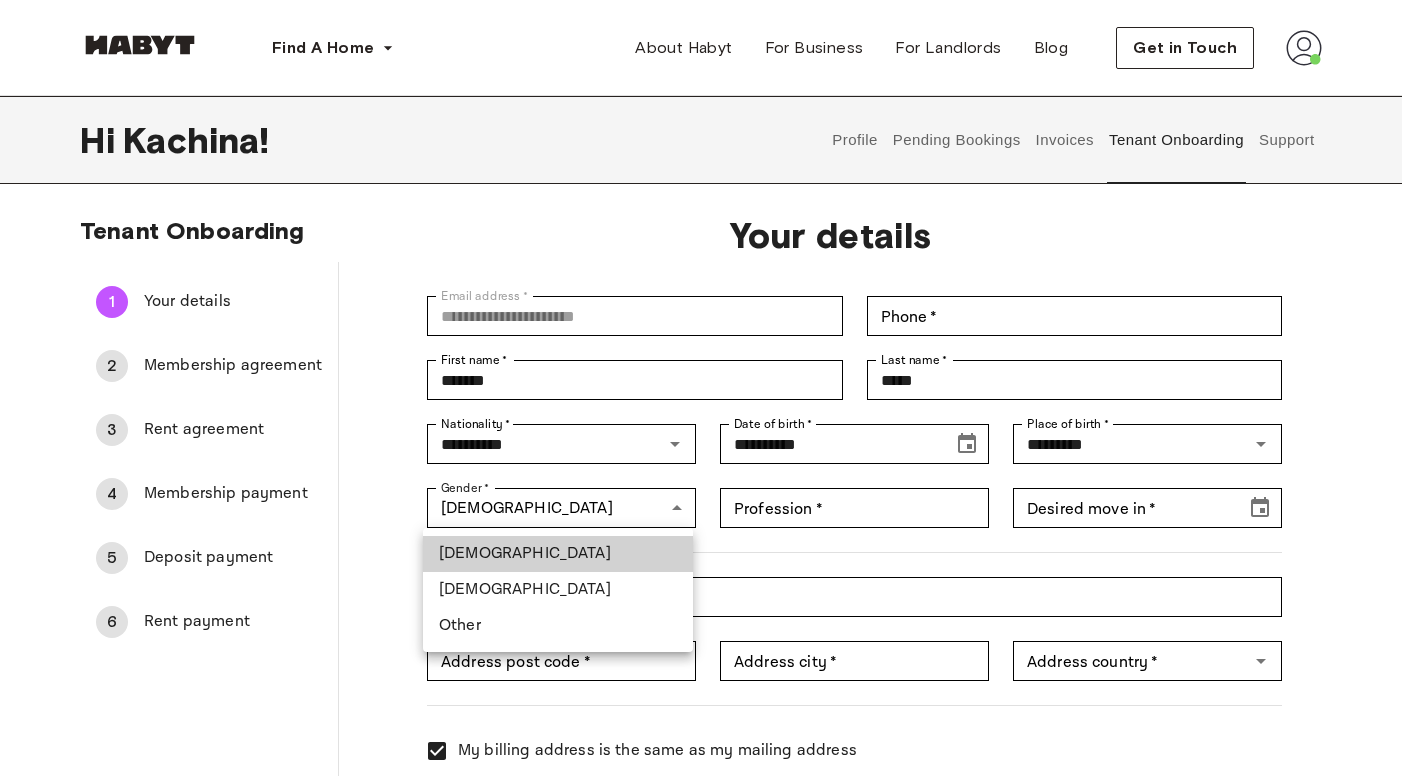 click on "[DEMOGRAPHIC_DATA]" at bounding box center (558, 590) 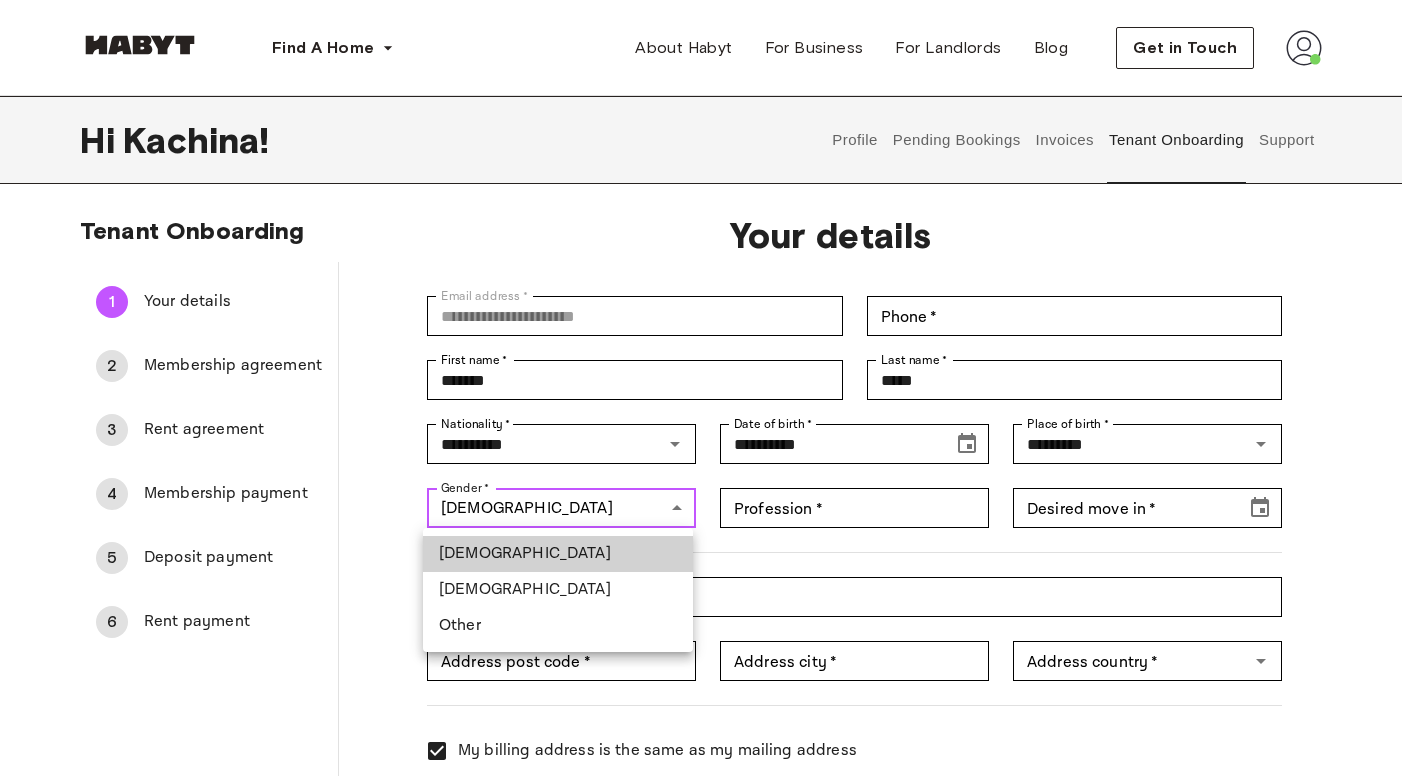 type on "******" 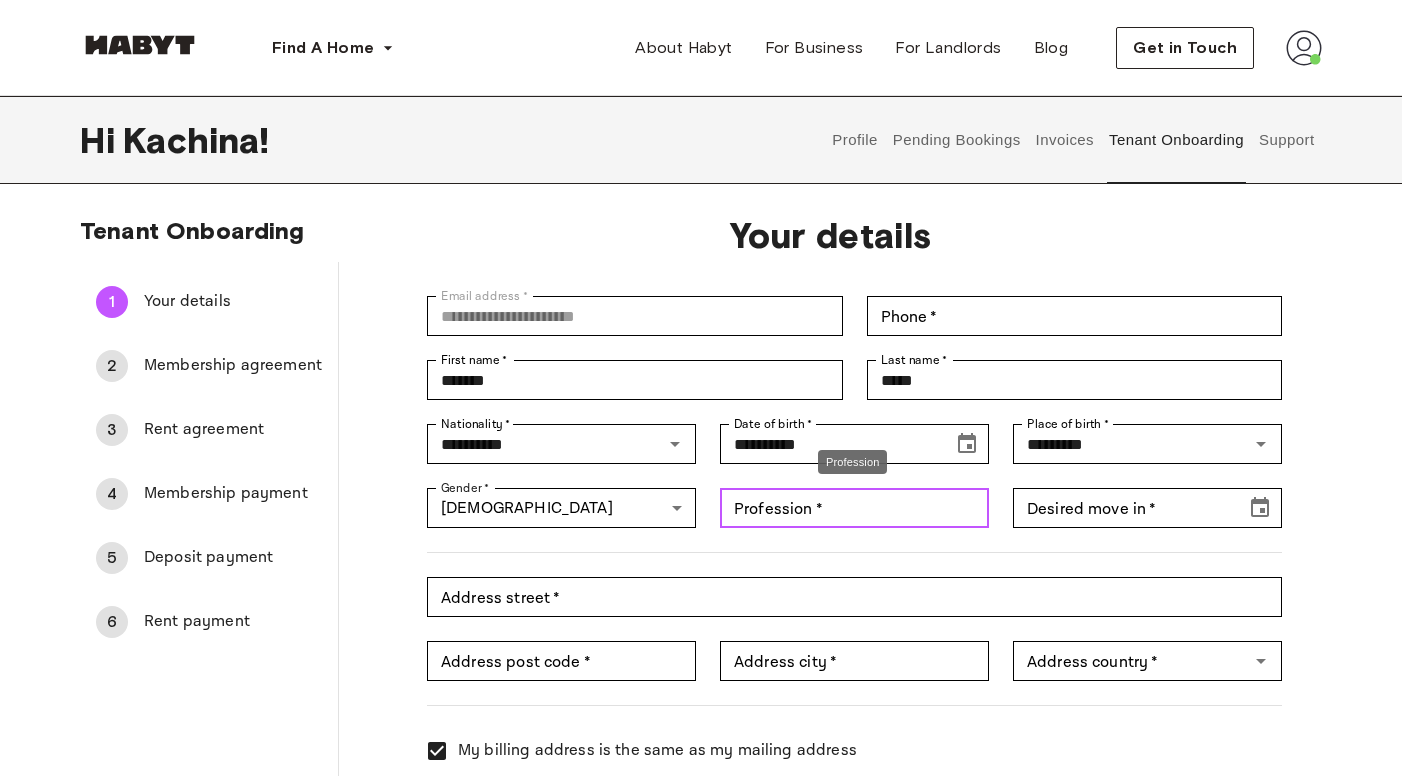 click on "Profession   *" at bounding box center [854, 508] 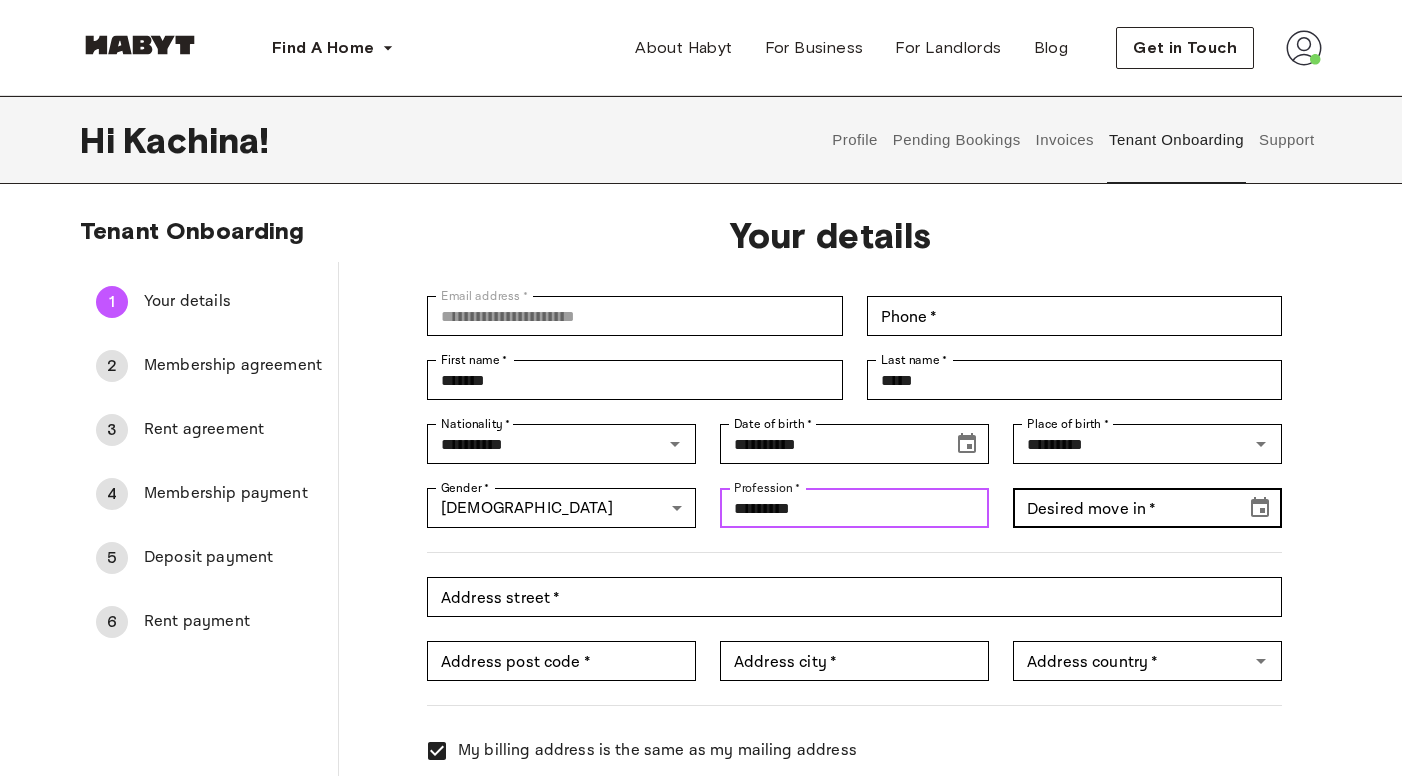 type on "*********" 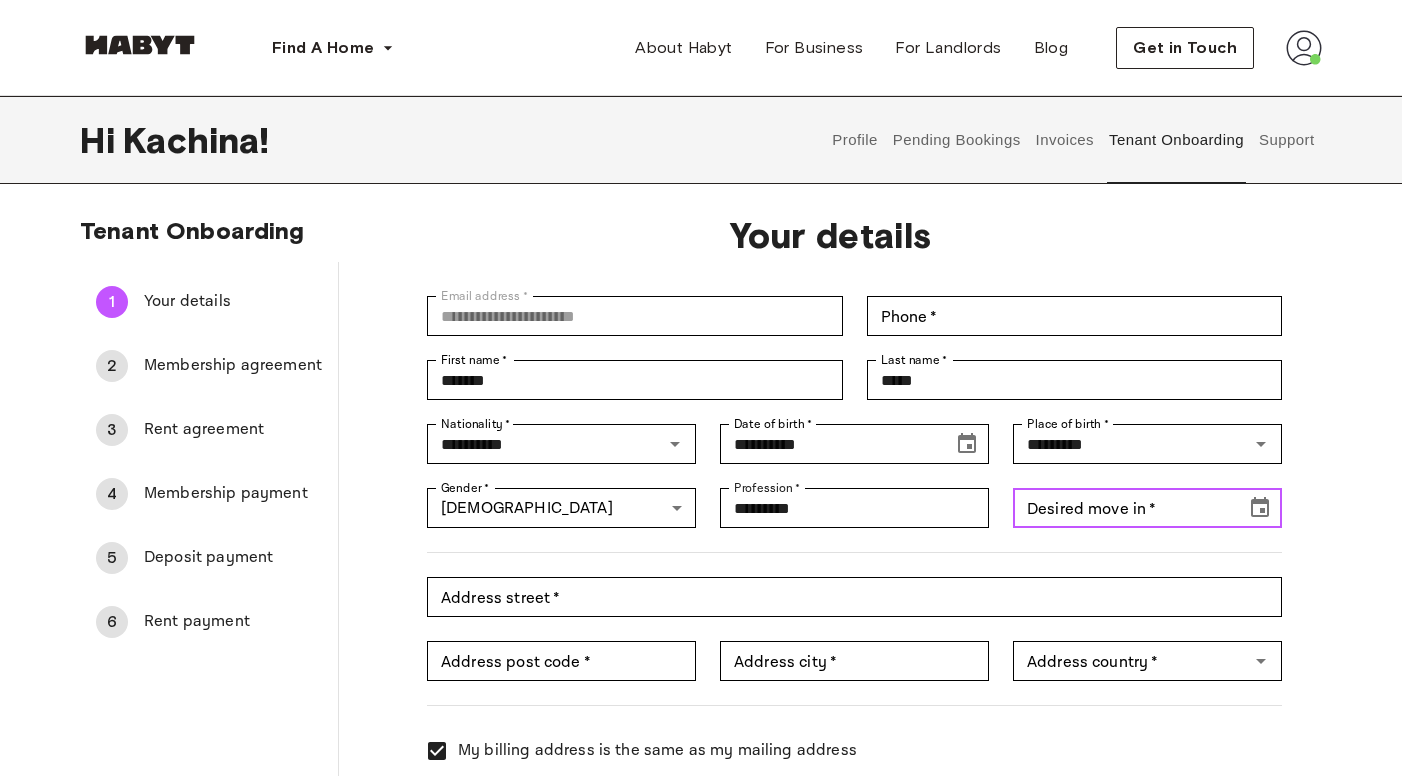 click on "Desired move in   *" at bounding box center (1122, 508) 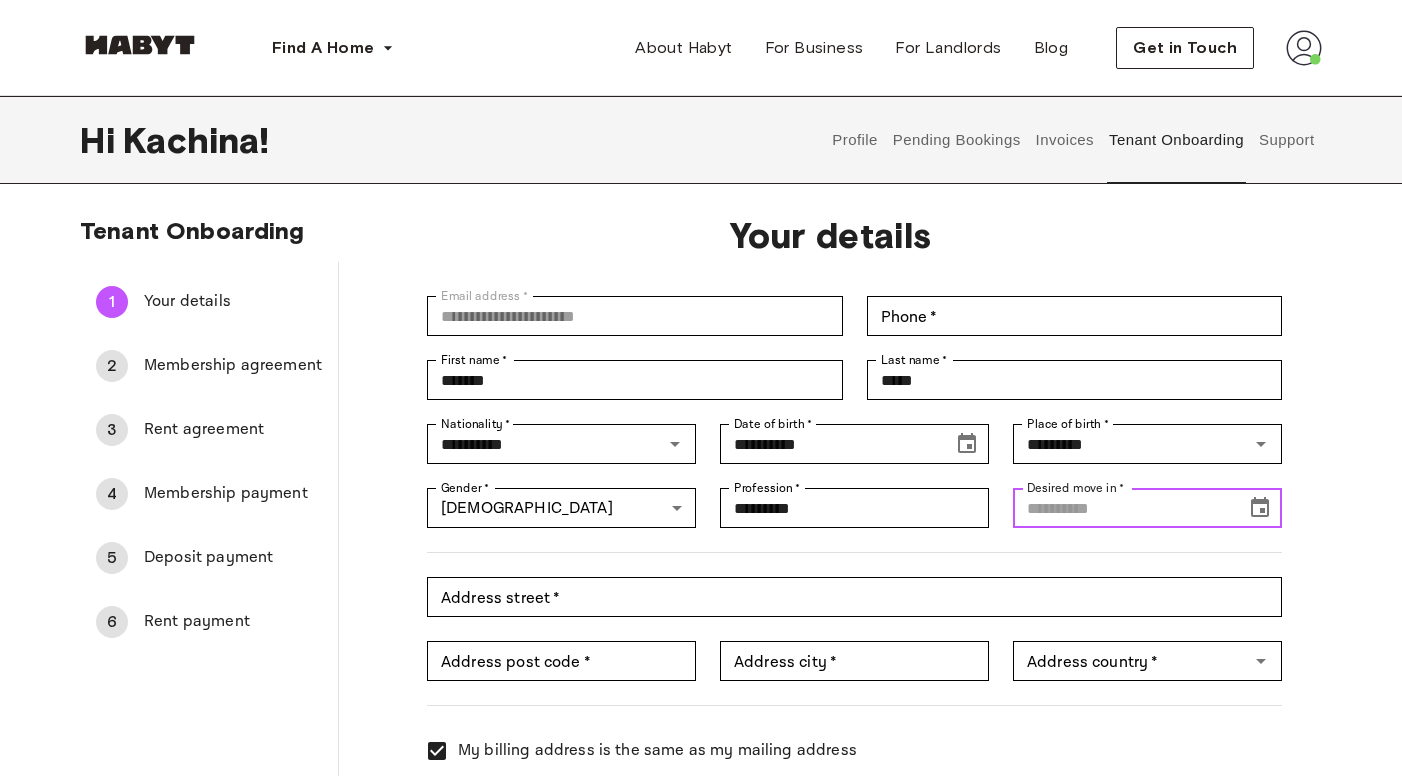 click at bounding box center (1260, 508) 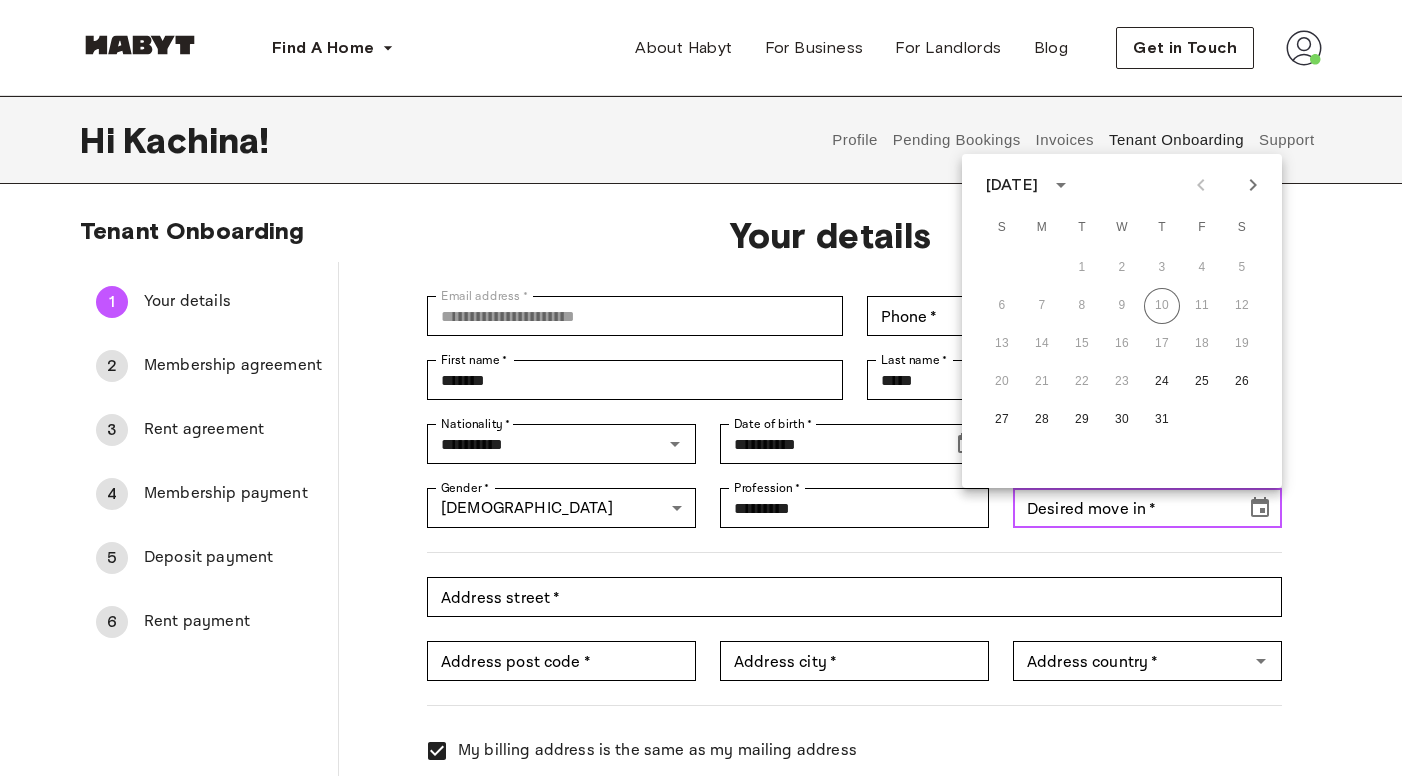 click at bounding box center (1260, 508) 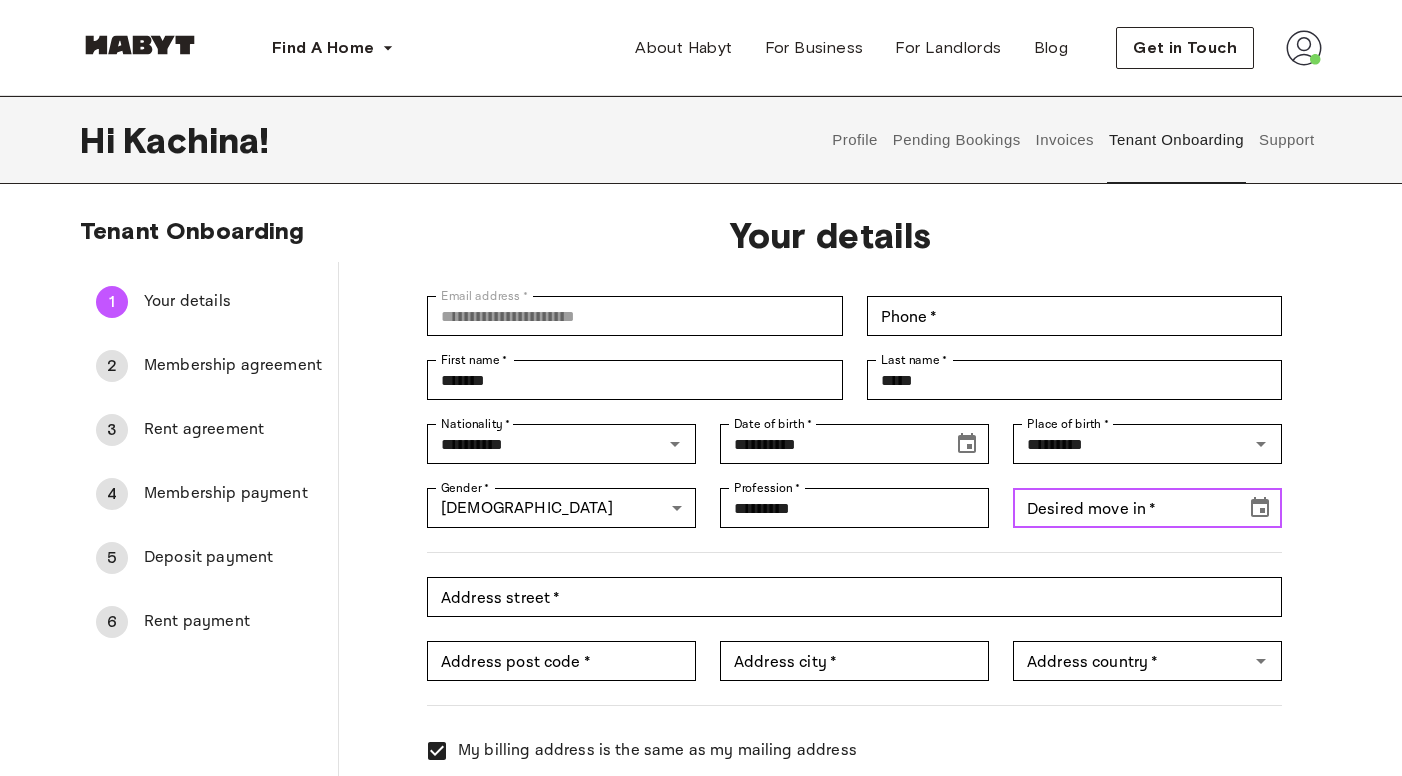 click 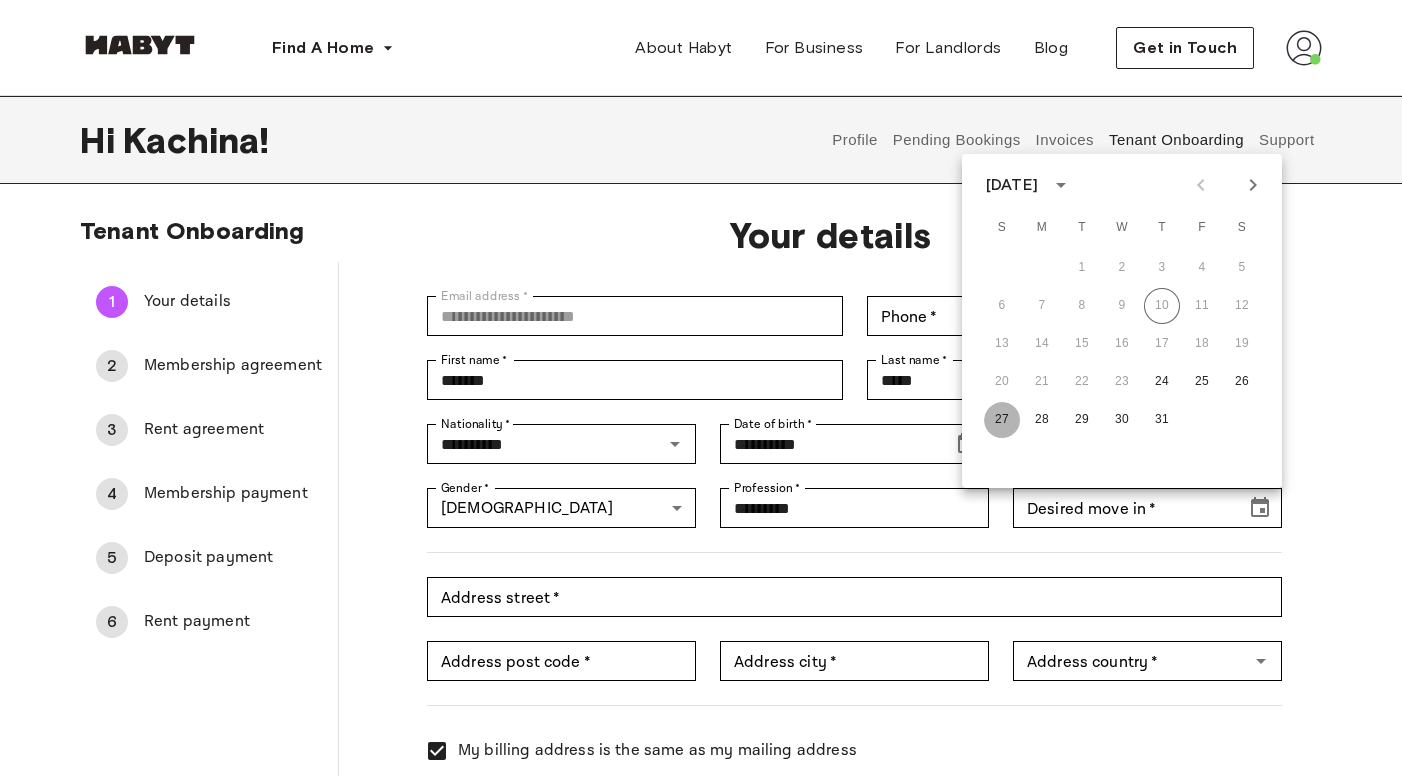 click on "27" at bounding box center (1002, 420) 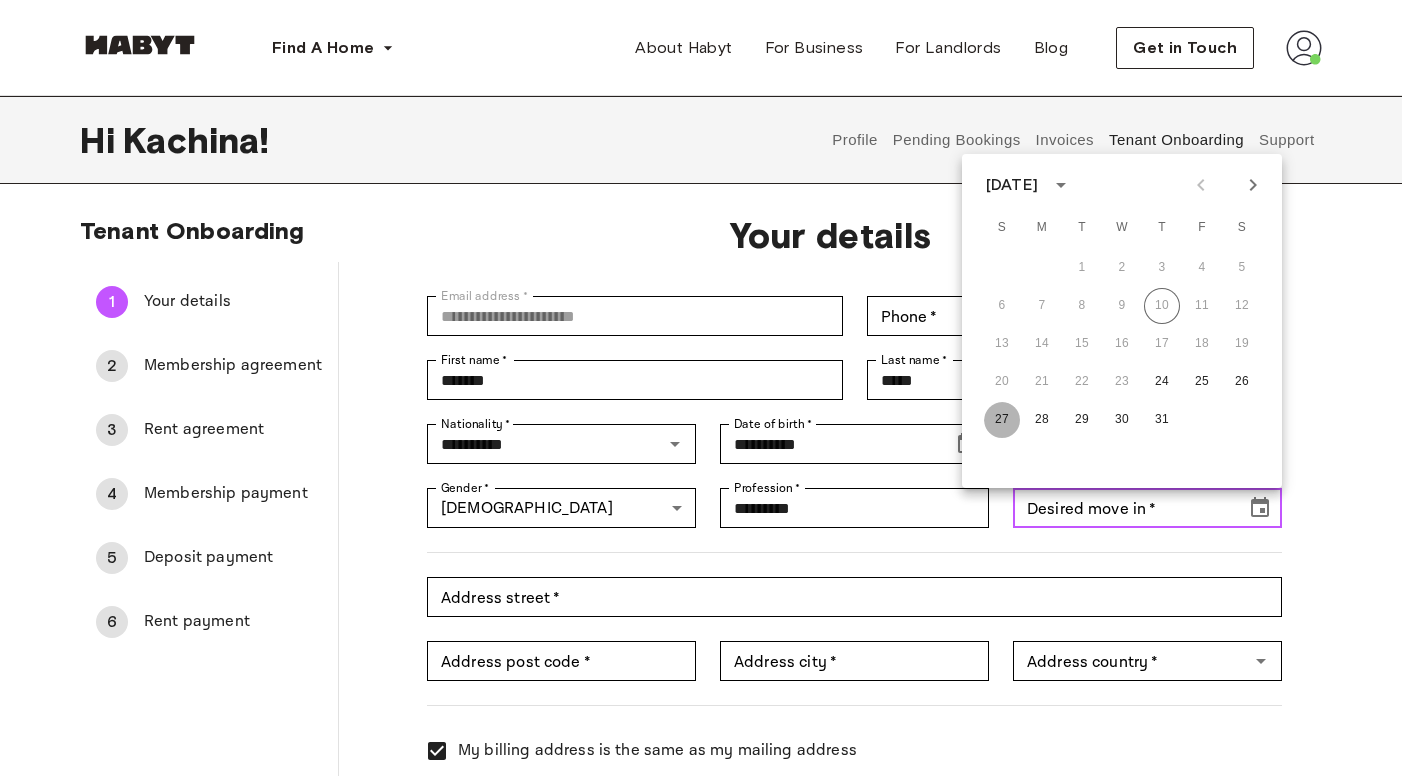 type on "**********" 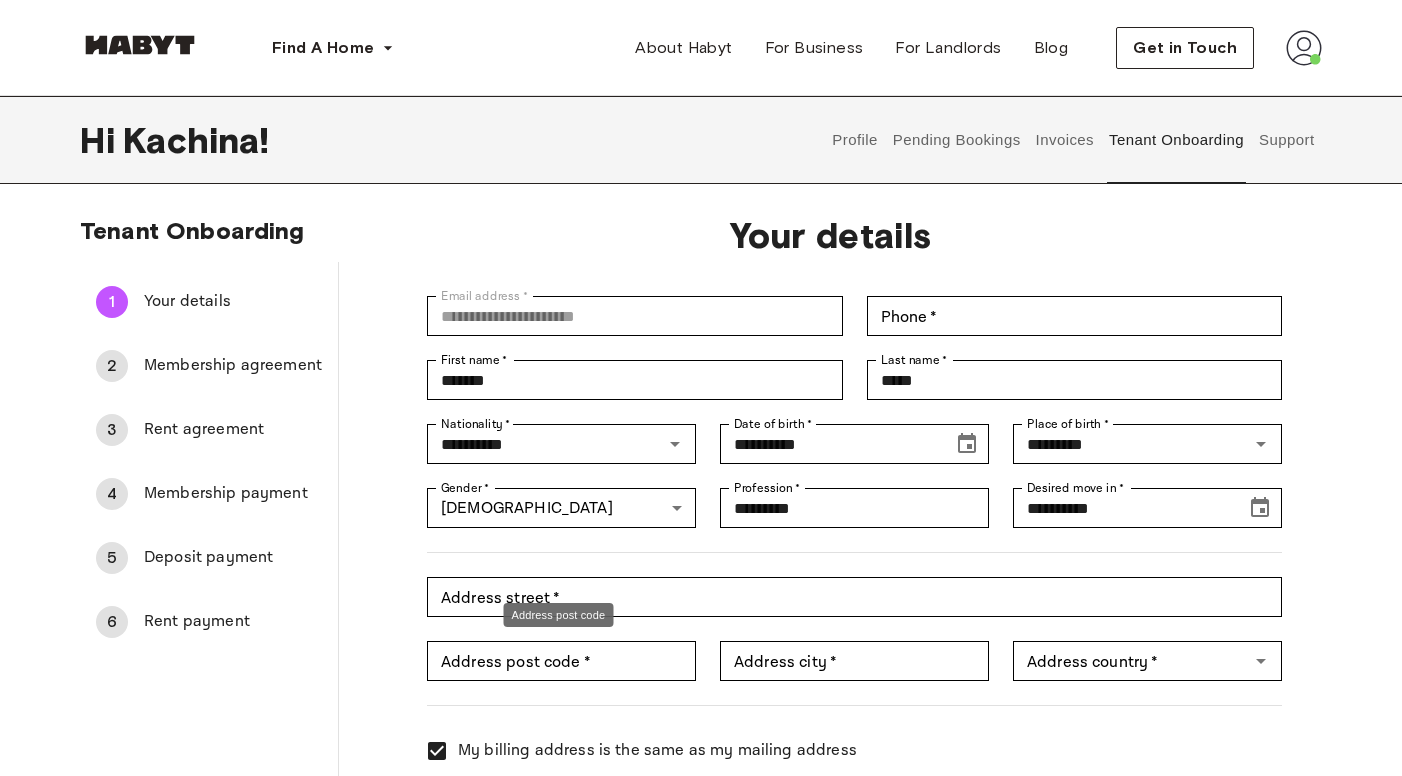 click on "Address post code" at bounding box center [559, 615] 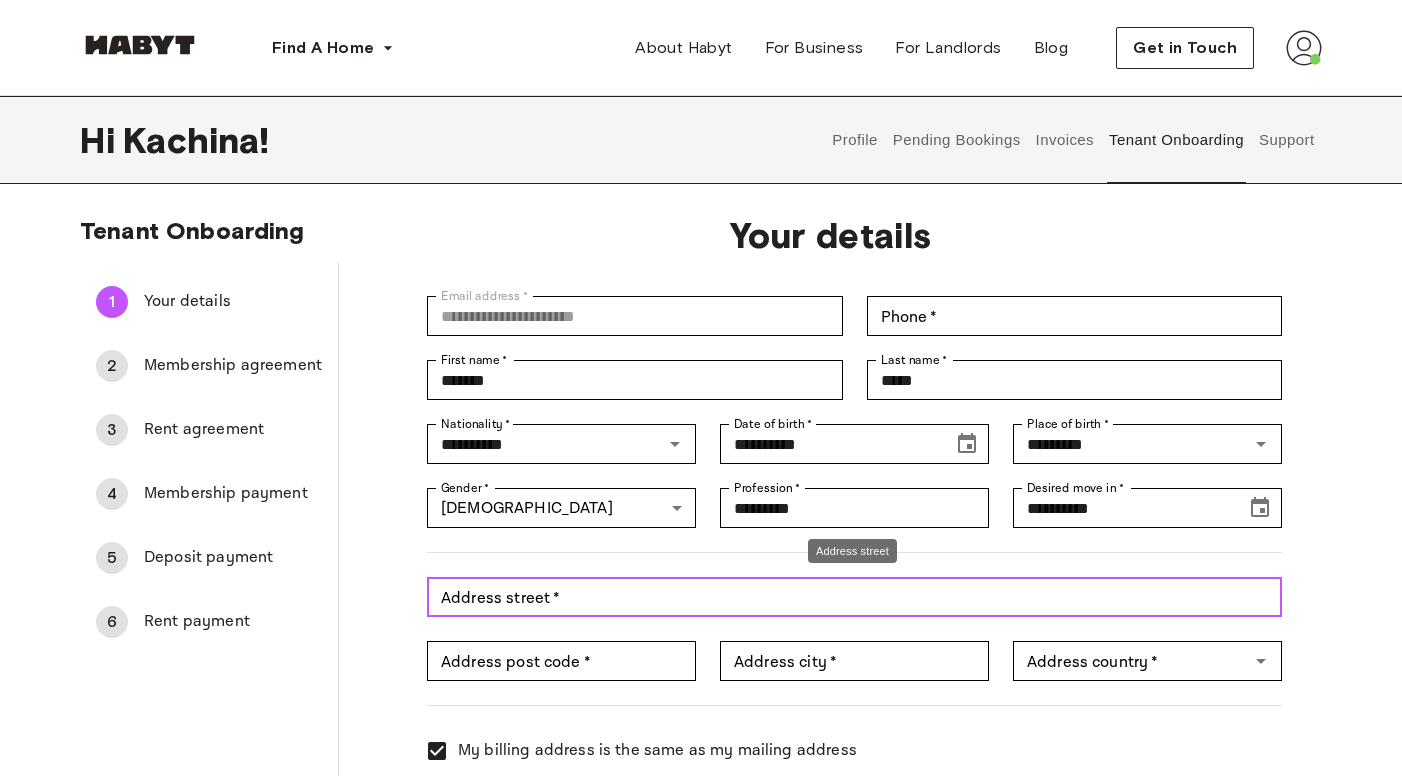 click on "Address street   *" at bounding box center [854, 597] 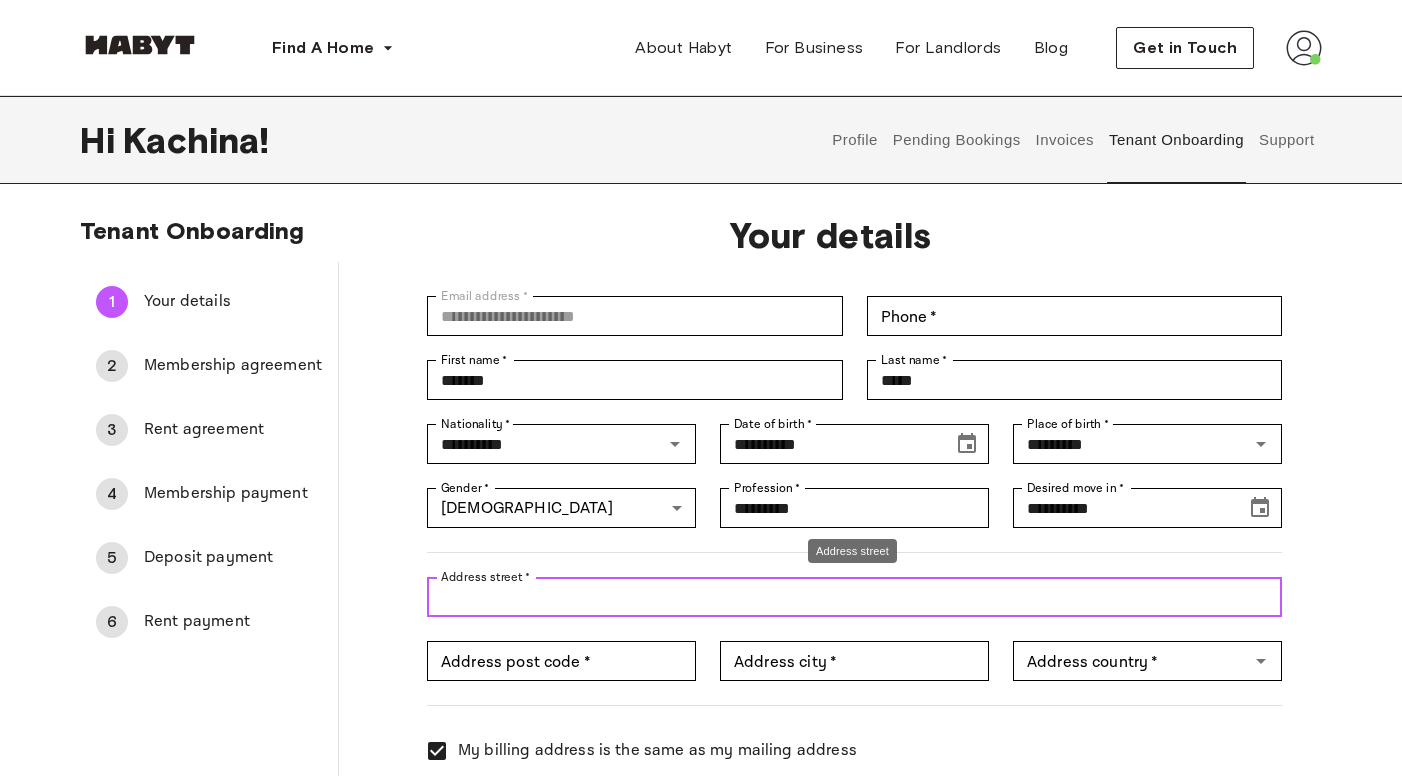 paste on "**********" 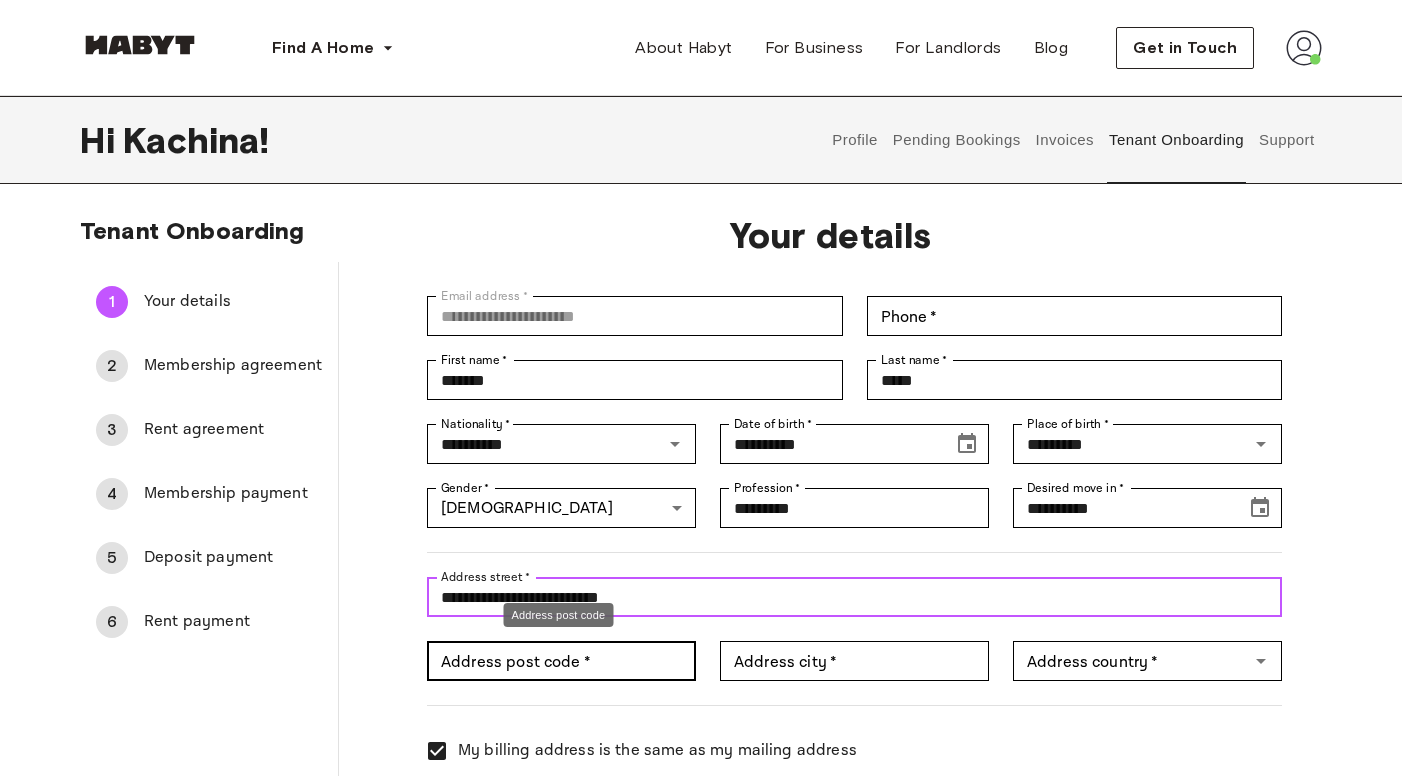 type on "**********" 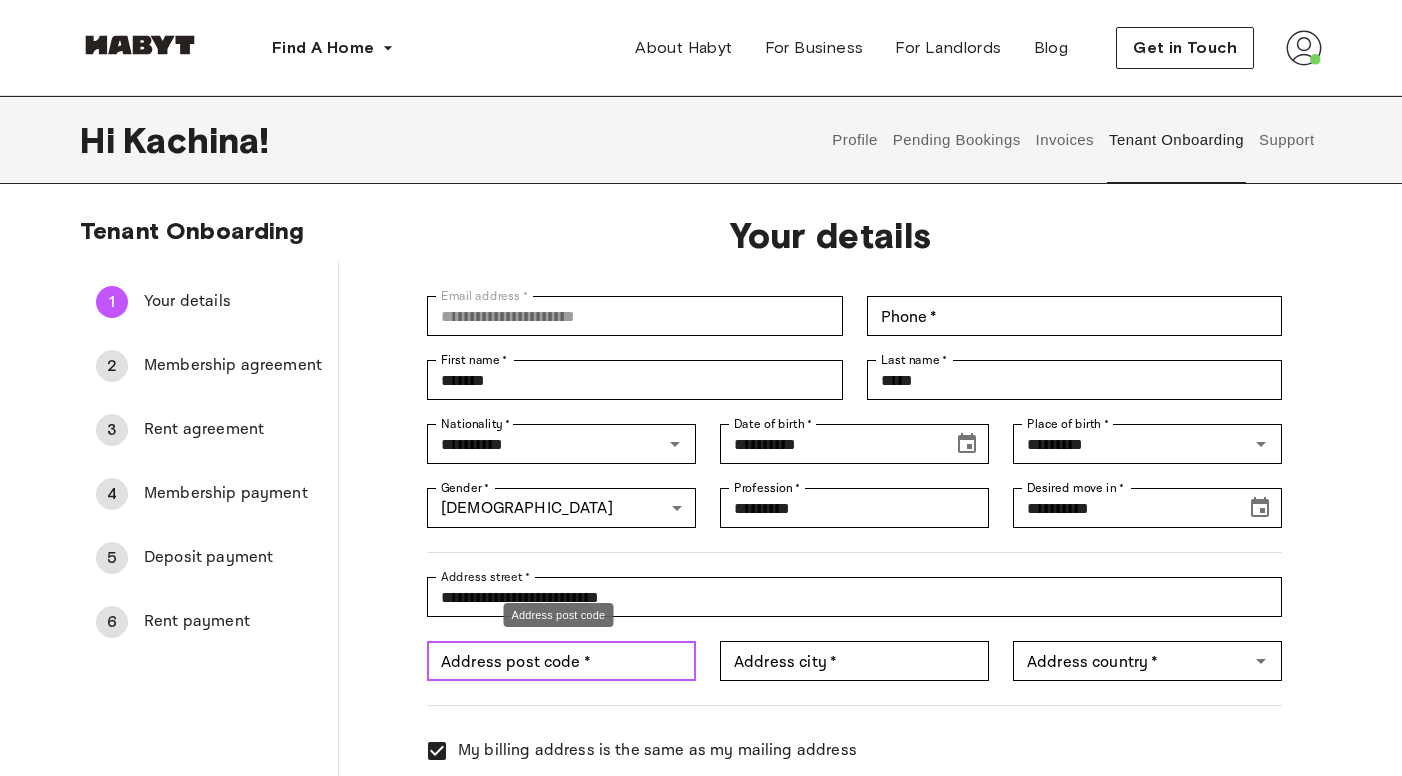 click on "Address post code   *" at bounding box center (561, 661) 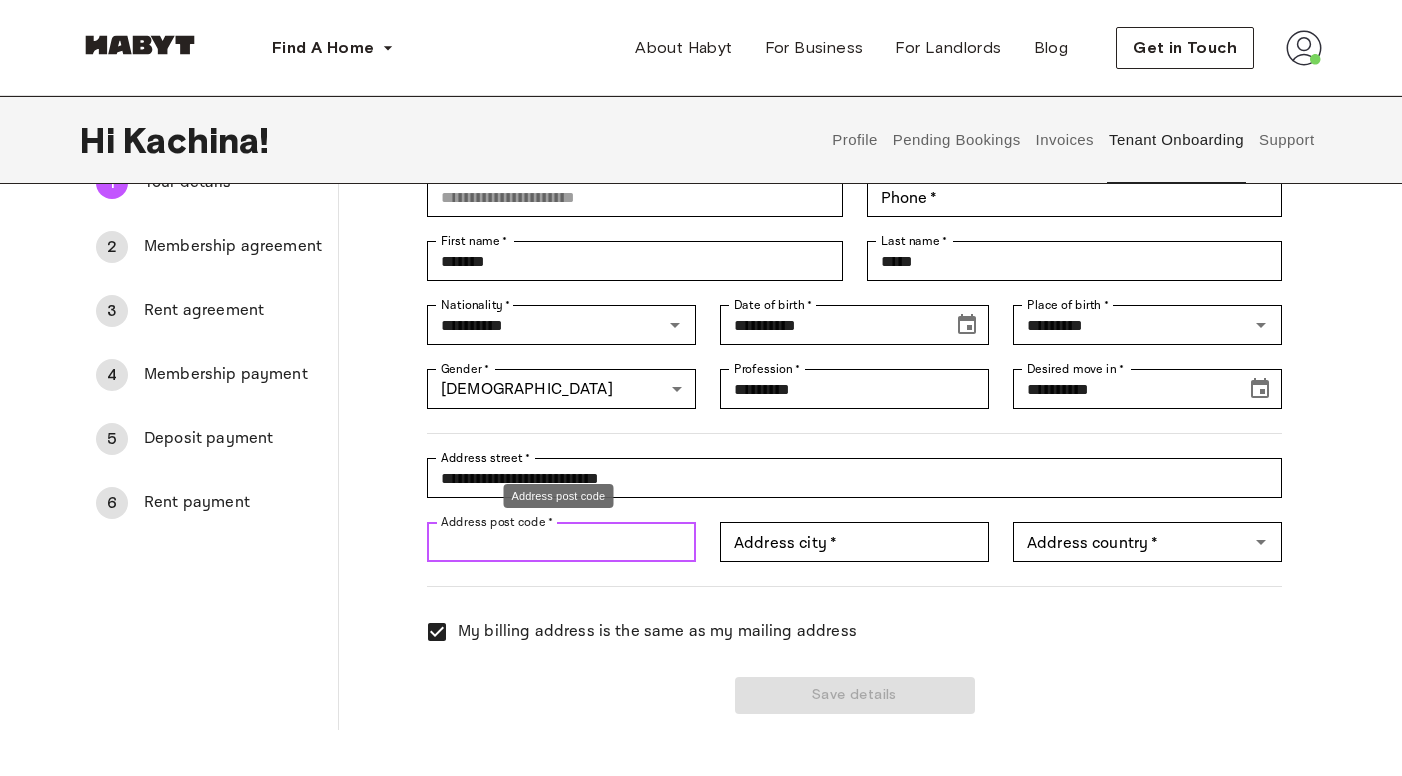 scroll, scrollTop: 127, scrollLeft: 0, axis: vertical 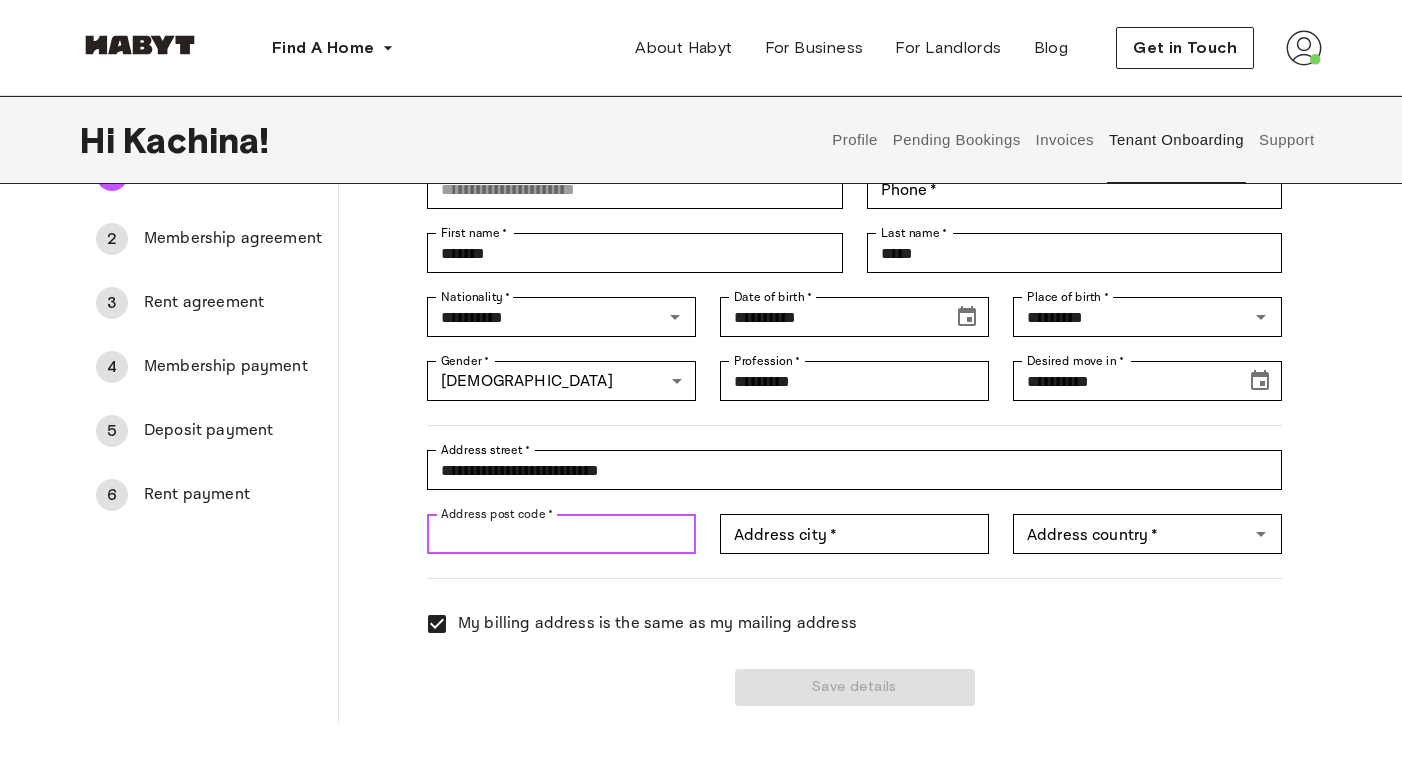 click on "Address post code   *" at bounding box center (561, 534) 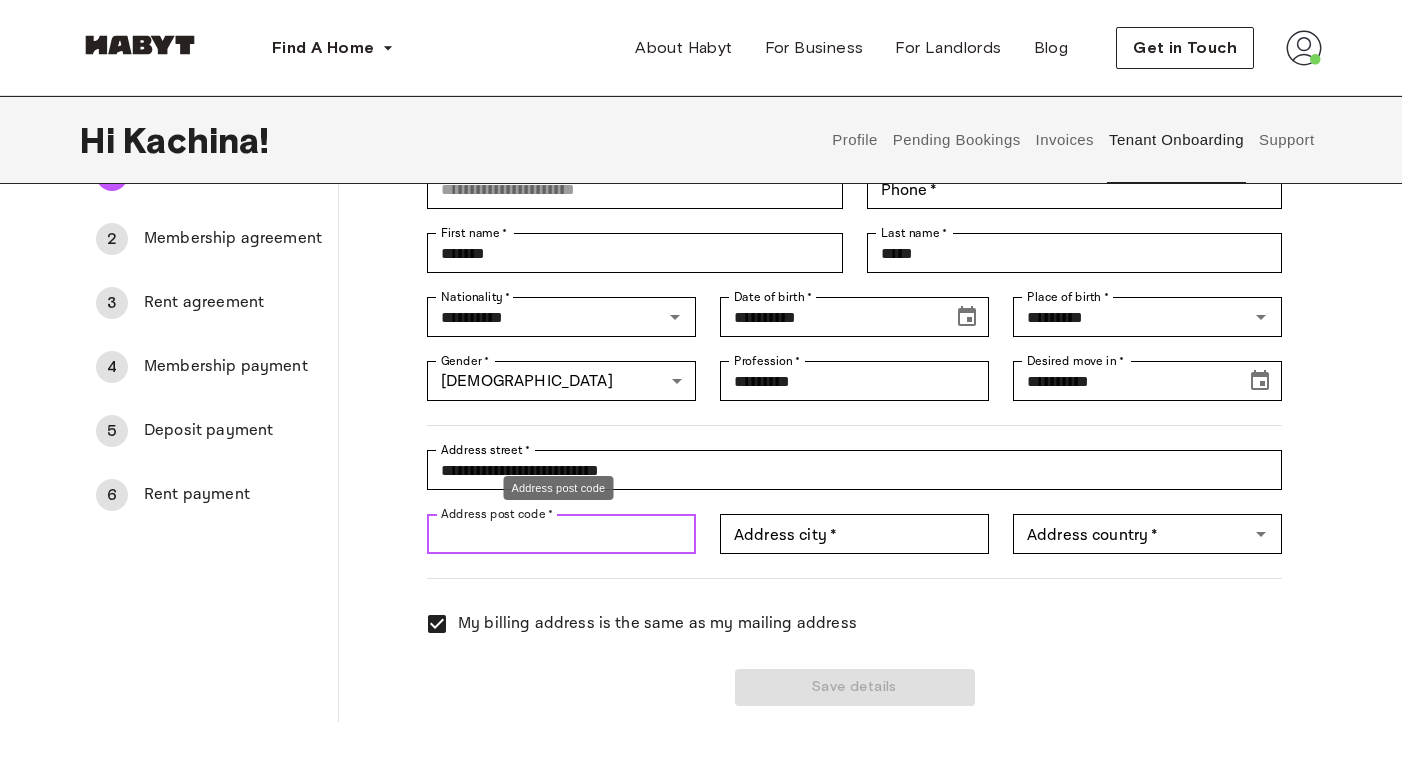 click on "Address post code   *" at bounding box center [561, 534] 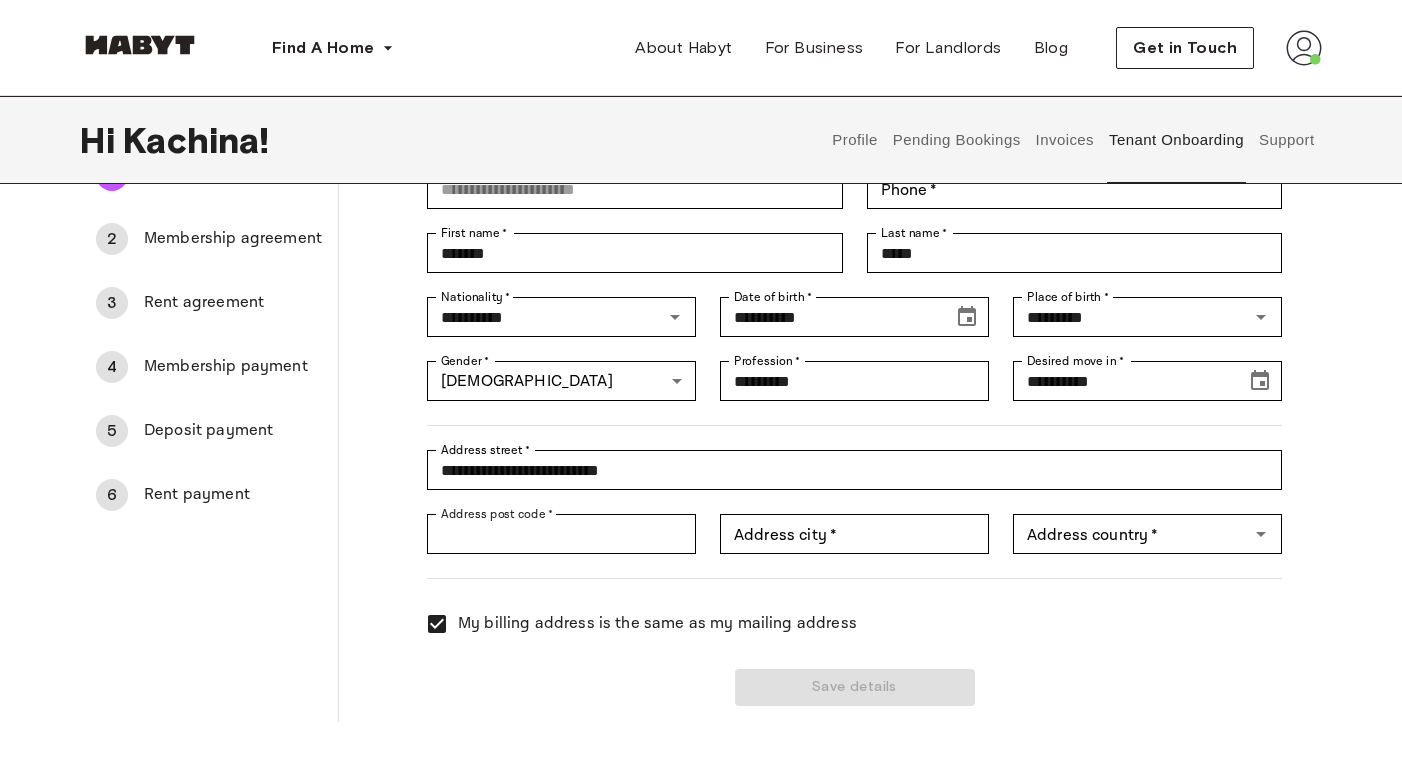 click at bounding box center (842, 566) 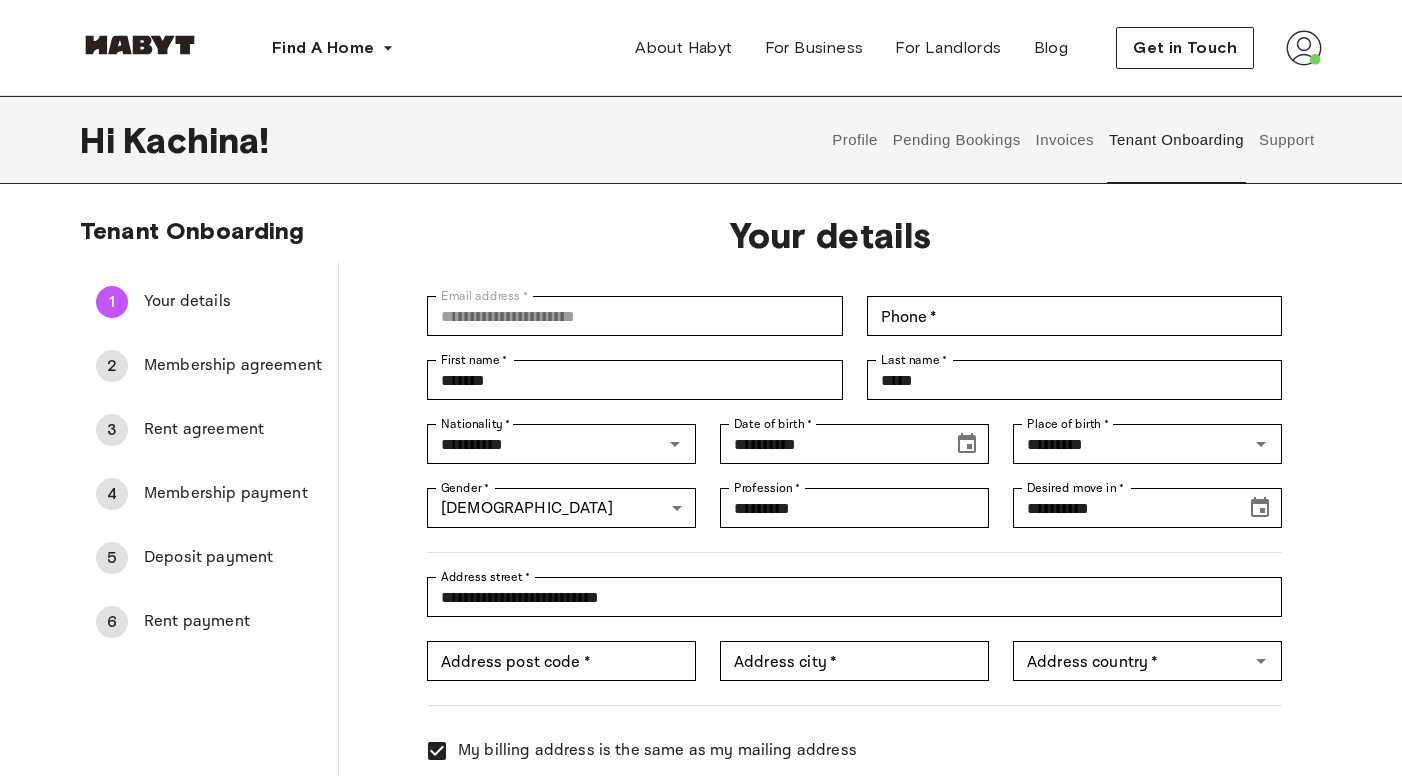 scroll, scrollTop: 4, scrollLeft: 0, axis: vertical 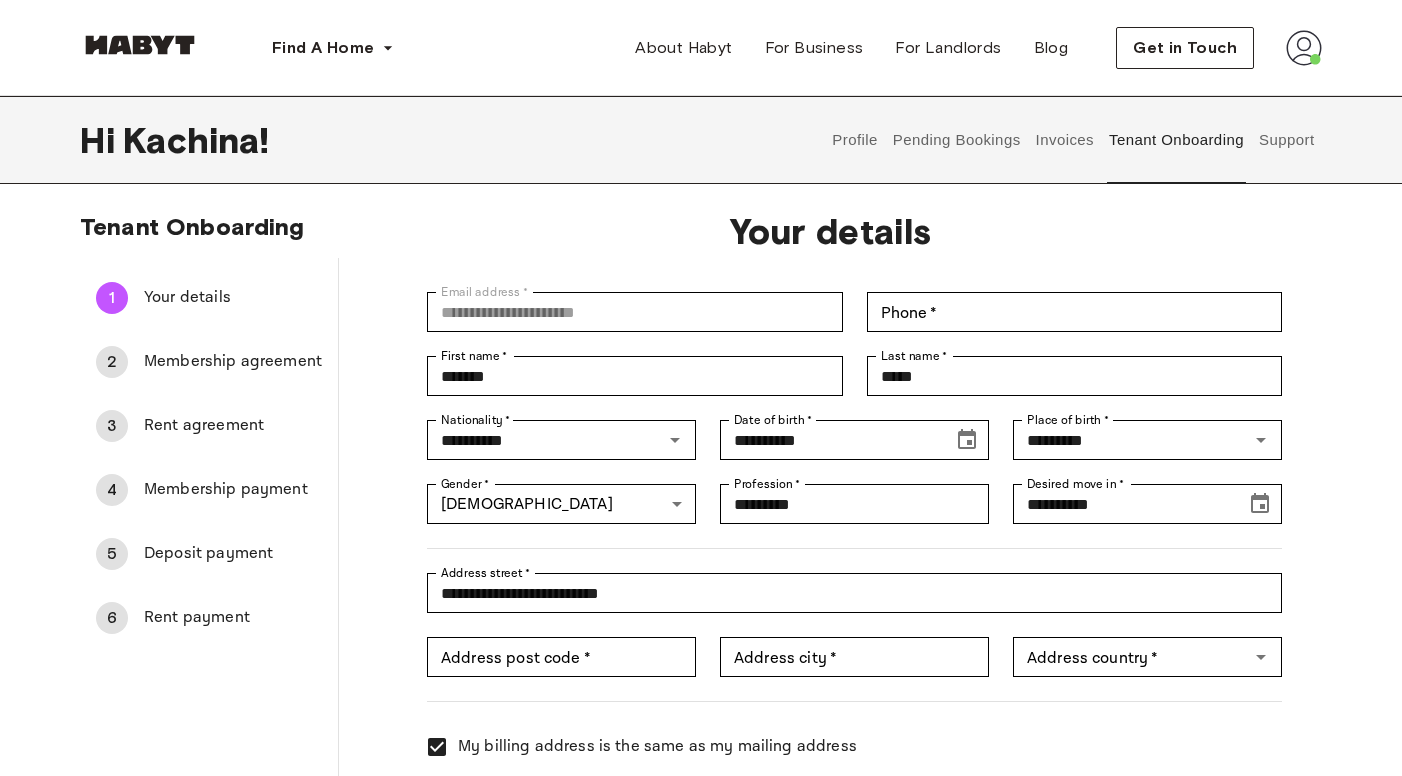 click on "Membership agreement" at bounding box center (233, 362) 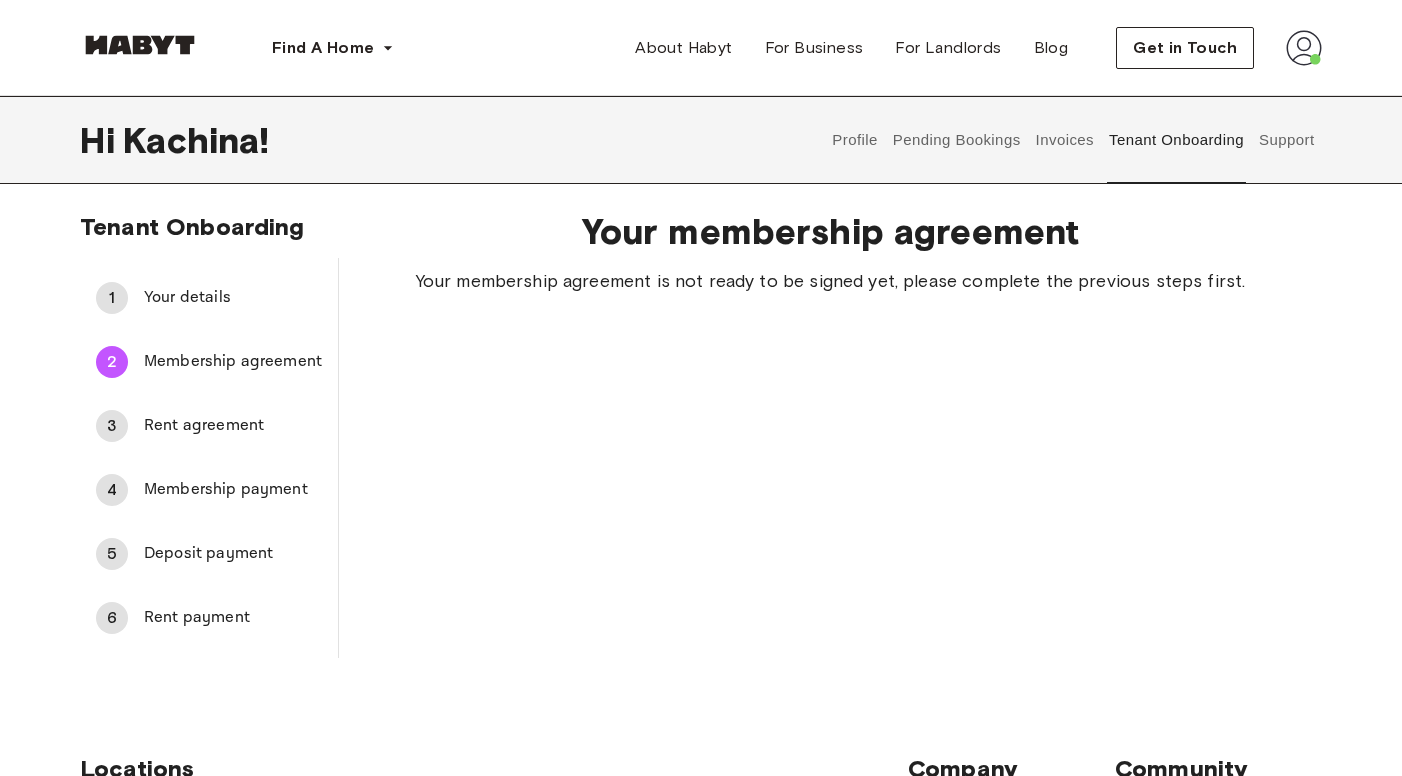 click on "2 Membership agreement" at bounding box center (209, 362) 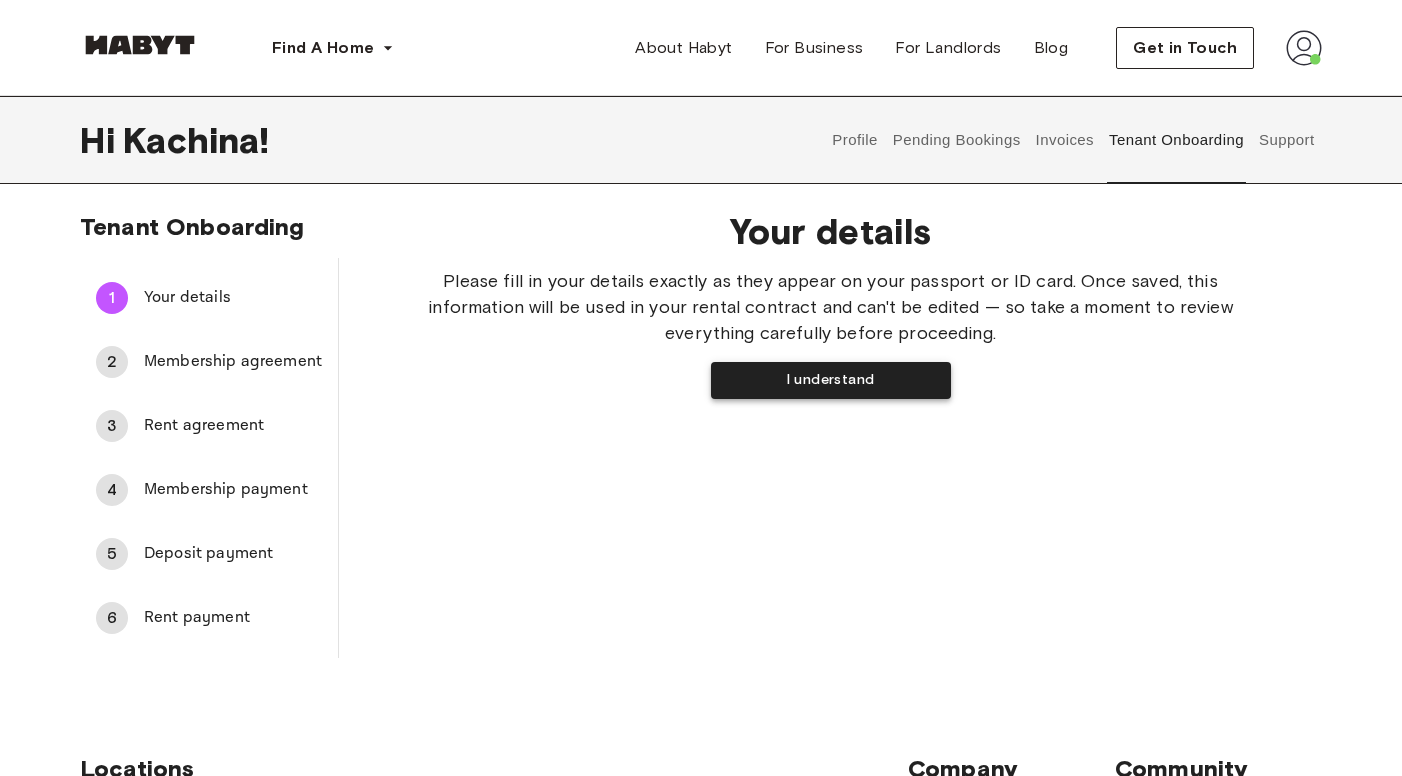 click on "I understand" at bounding box center (831, 380) 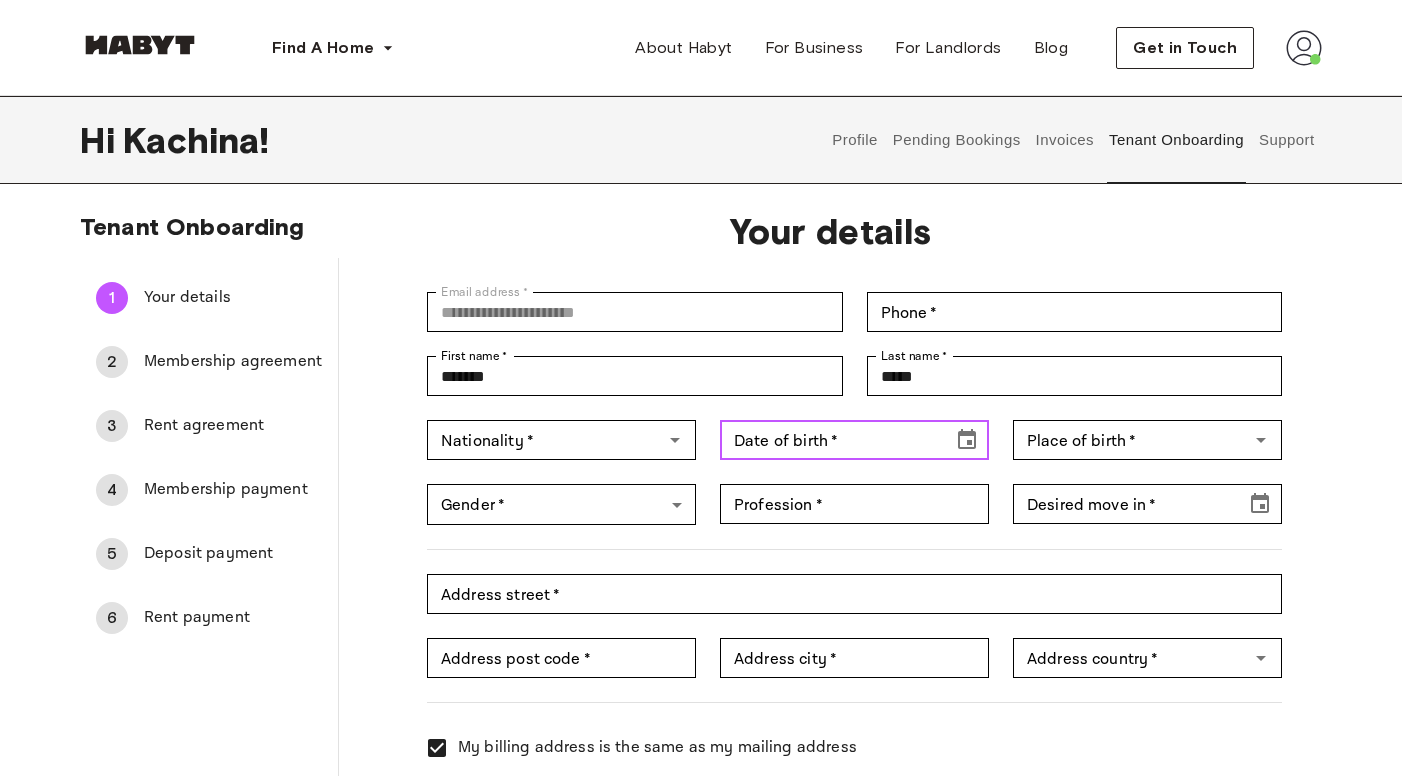 click on "Date of birth   *" at bounding box center (829, 440) 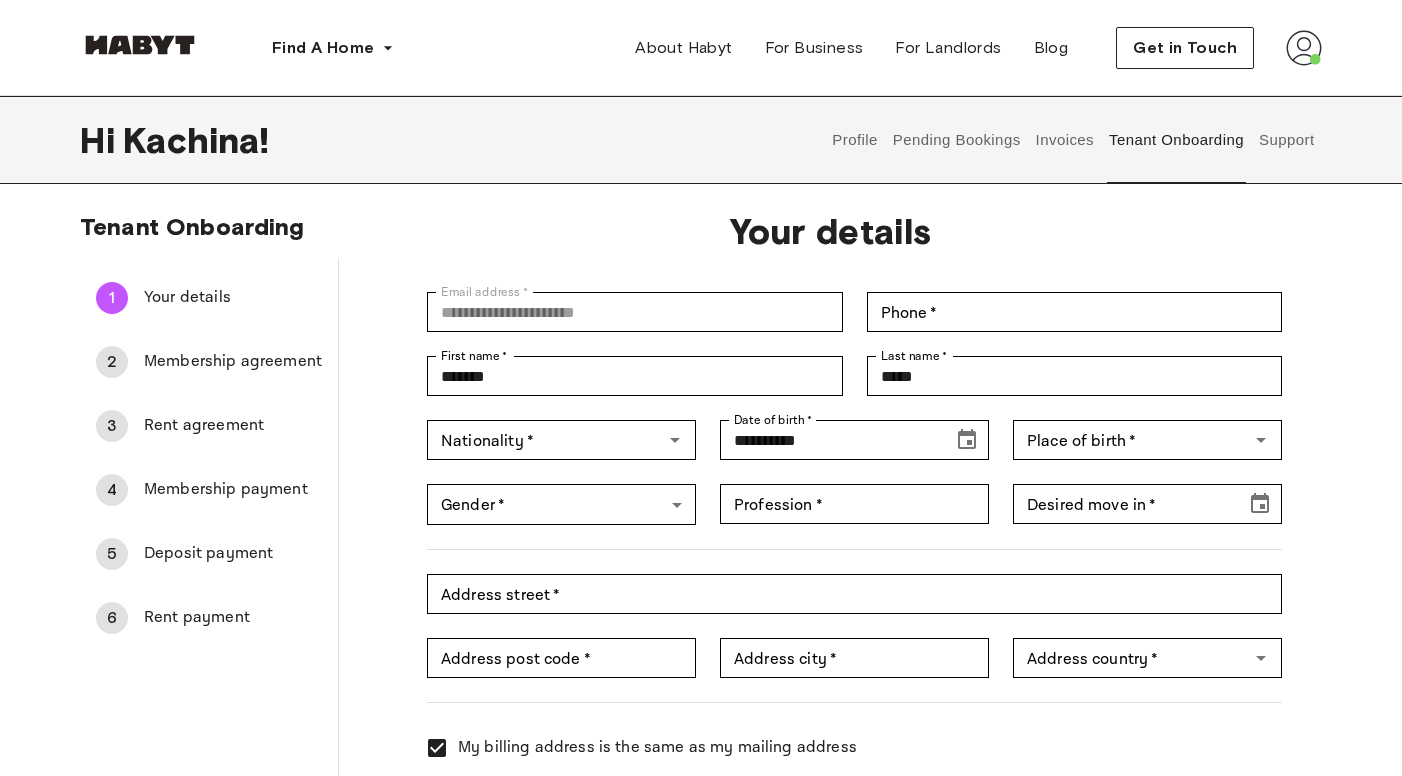 click on "Place of birth   * Place of birth   *" at bounding box center (1135, 428) 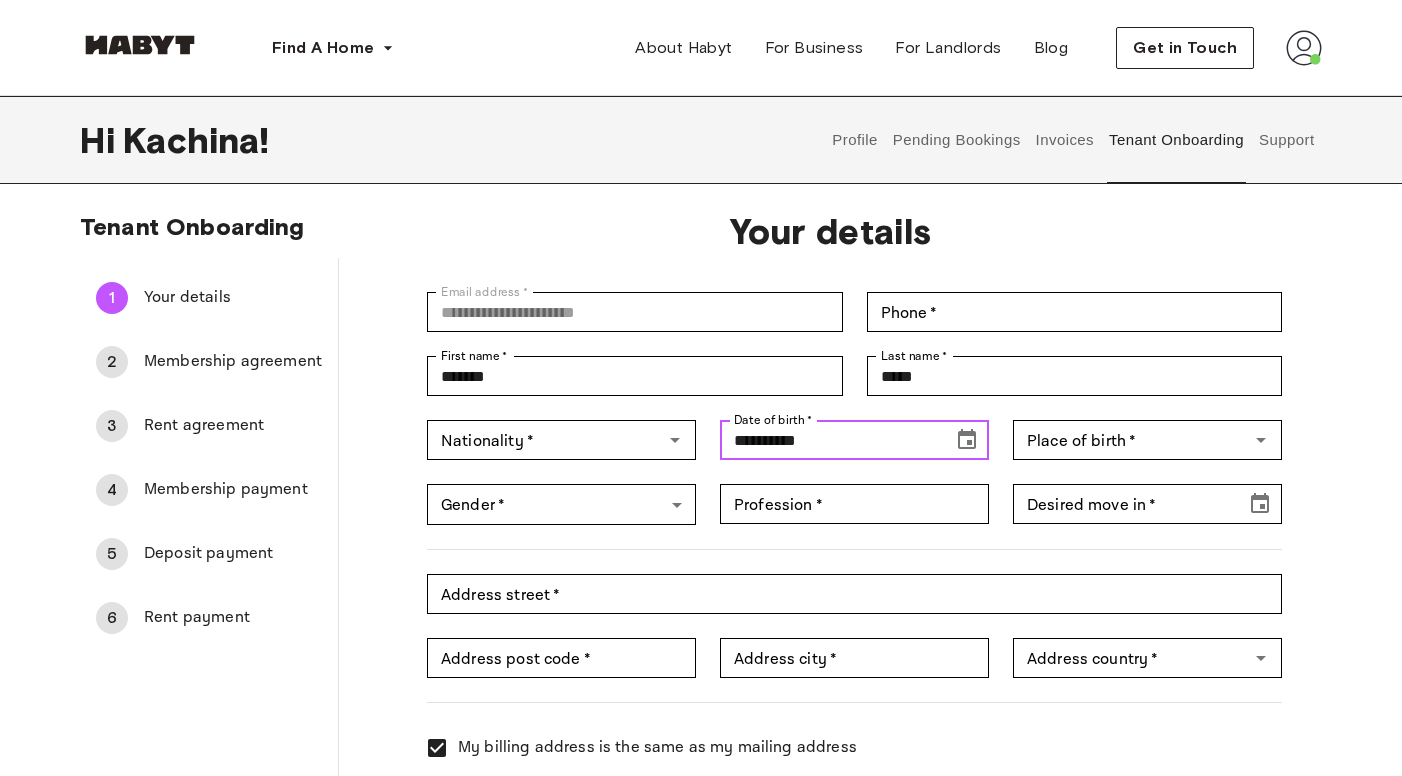 click 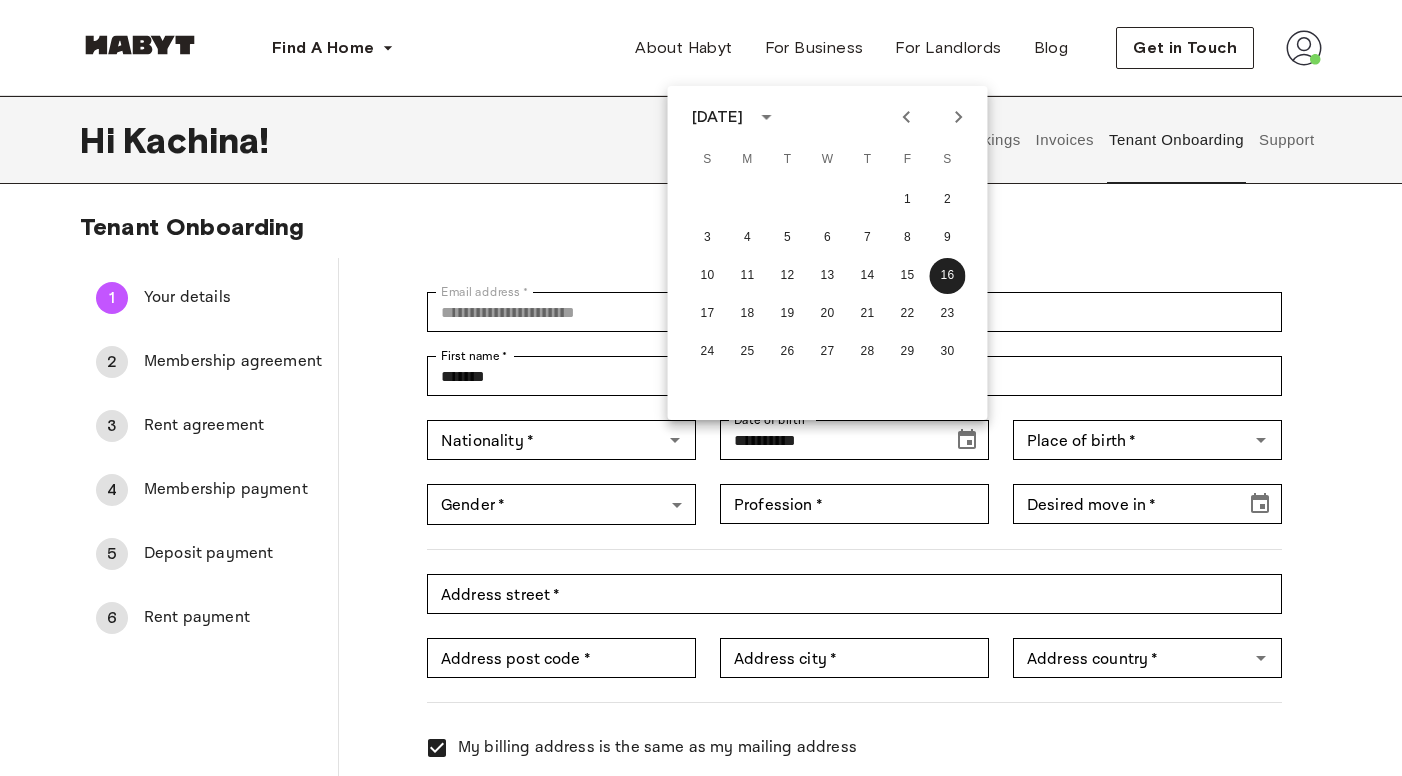 click 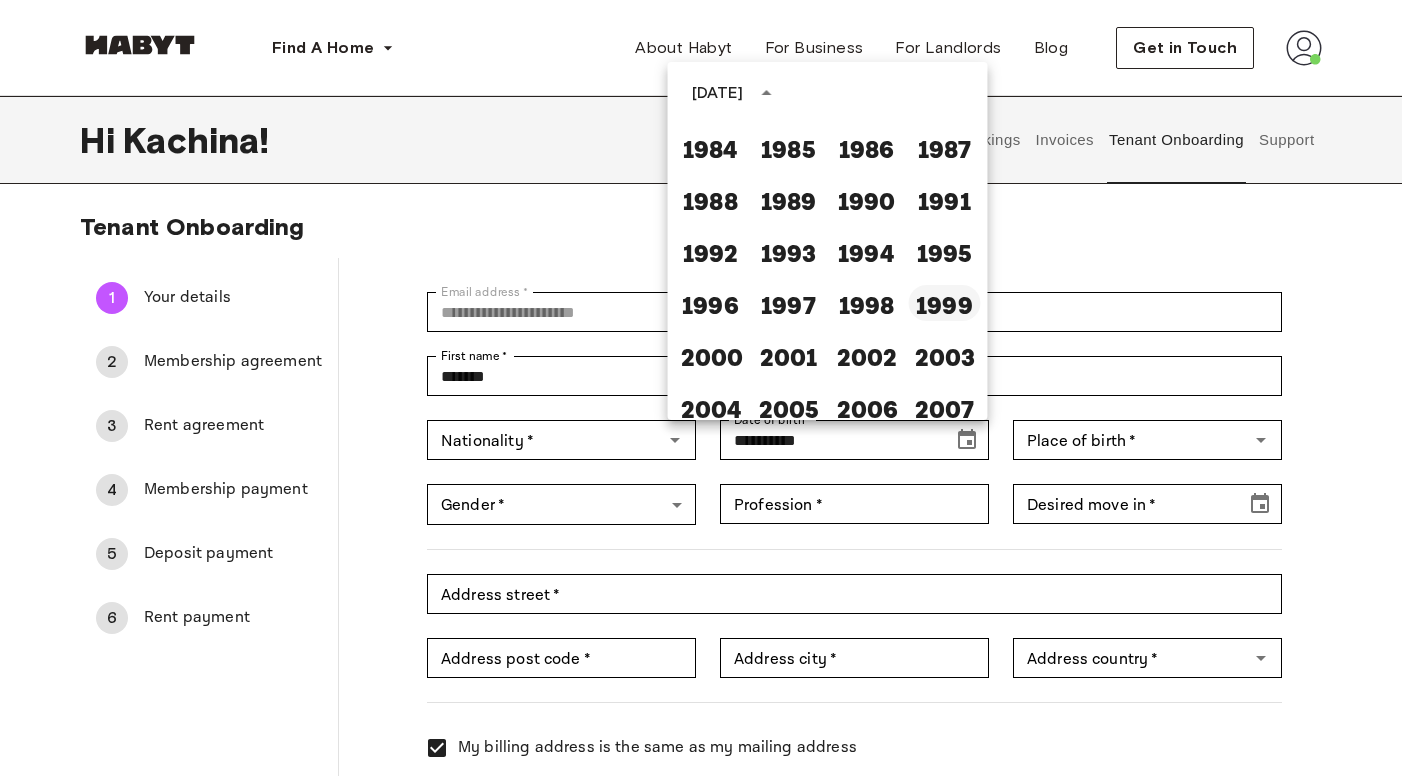 scroll, scrollTop: 1078, scrollLeft: 0, axis: vertical 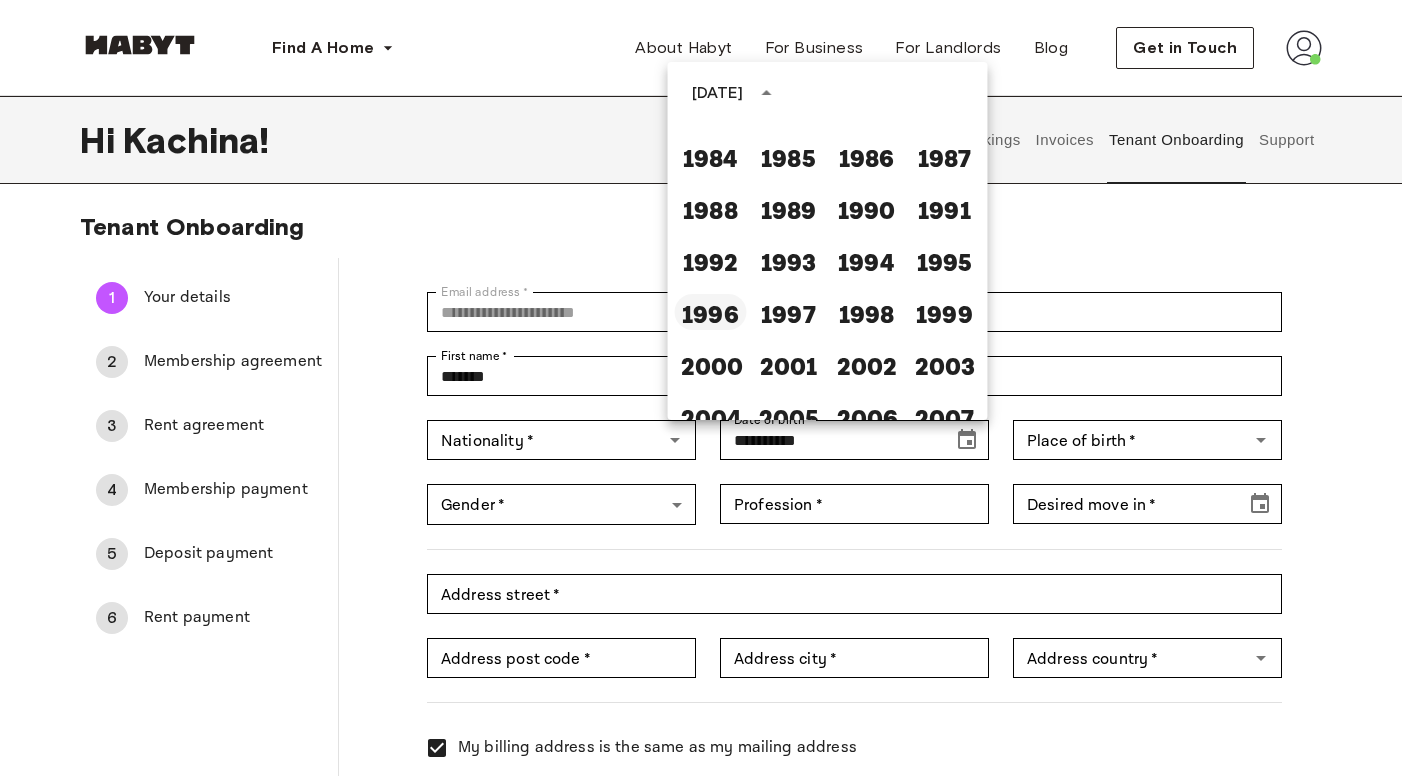 click on "1996" at bounding box center (711, 312) 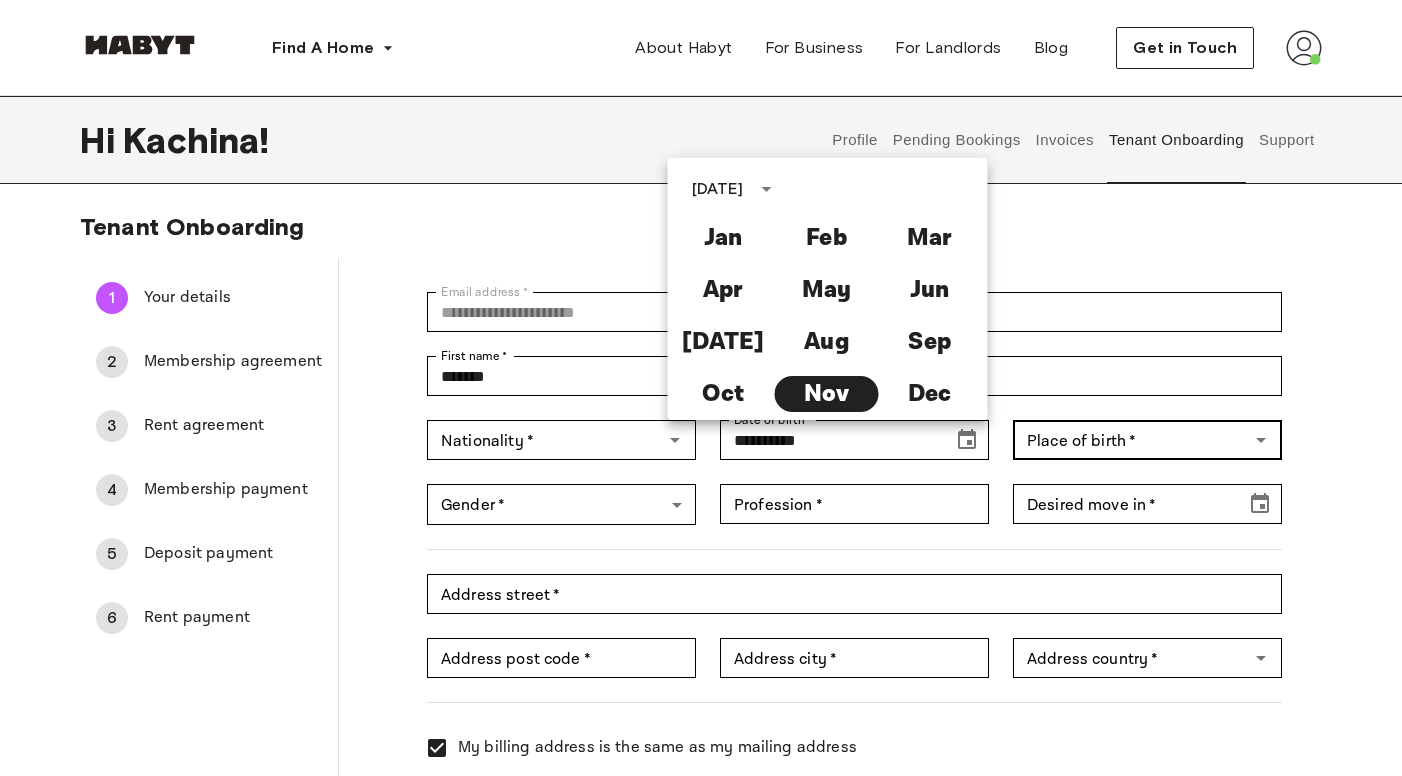 click on "Place of birth   *" at bounding box center (1131, 440) 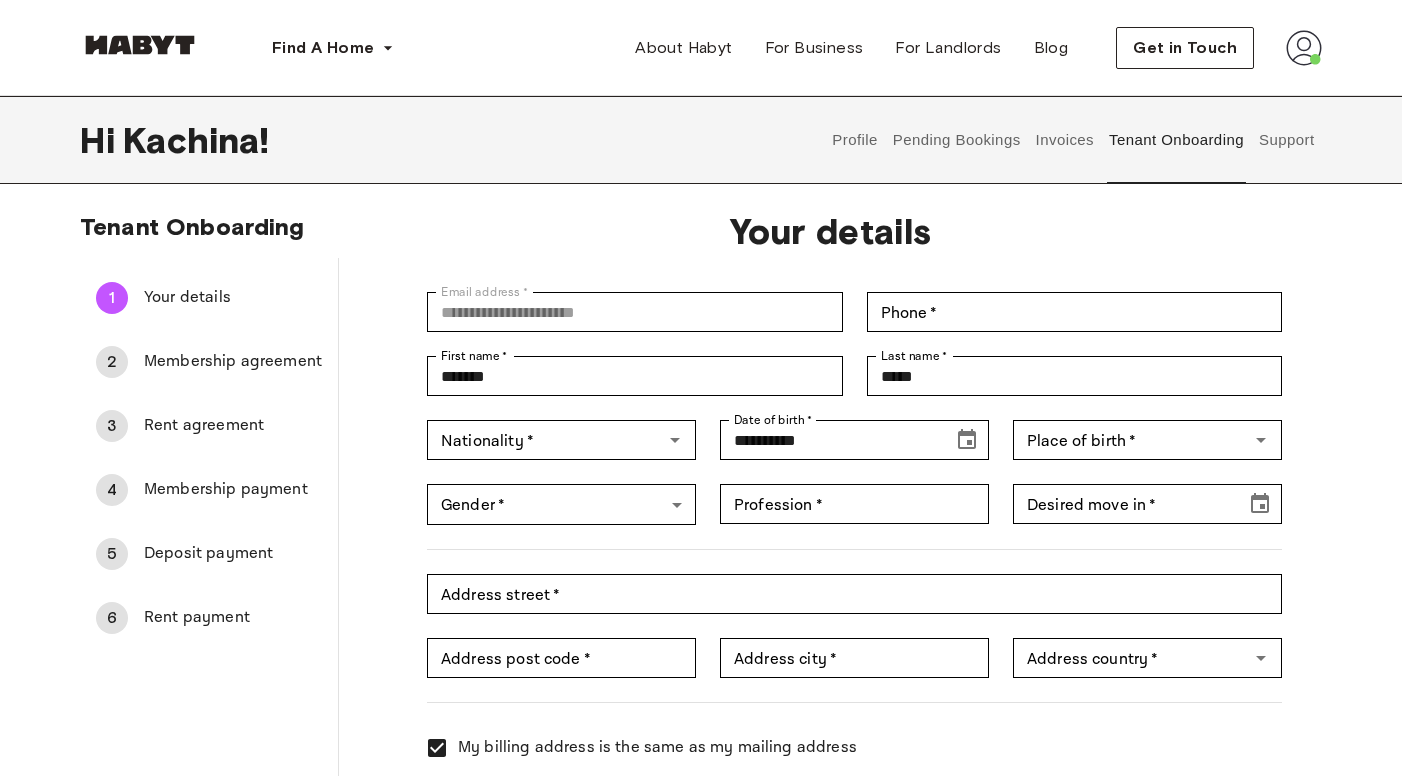 click on "**********" at bounding box center (830, 520) 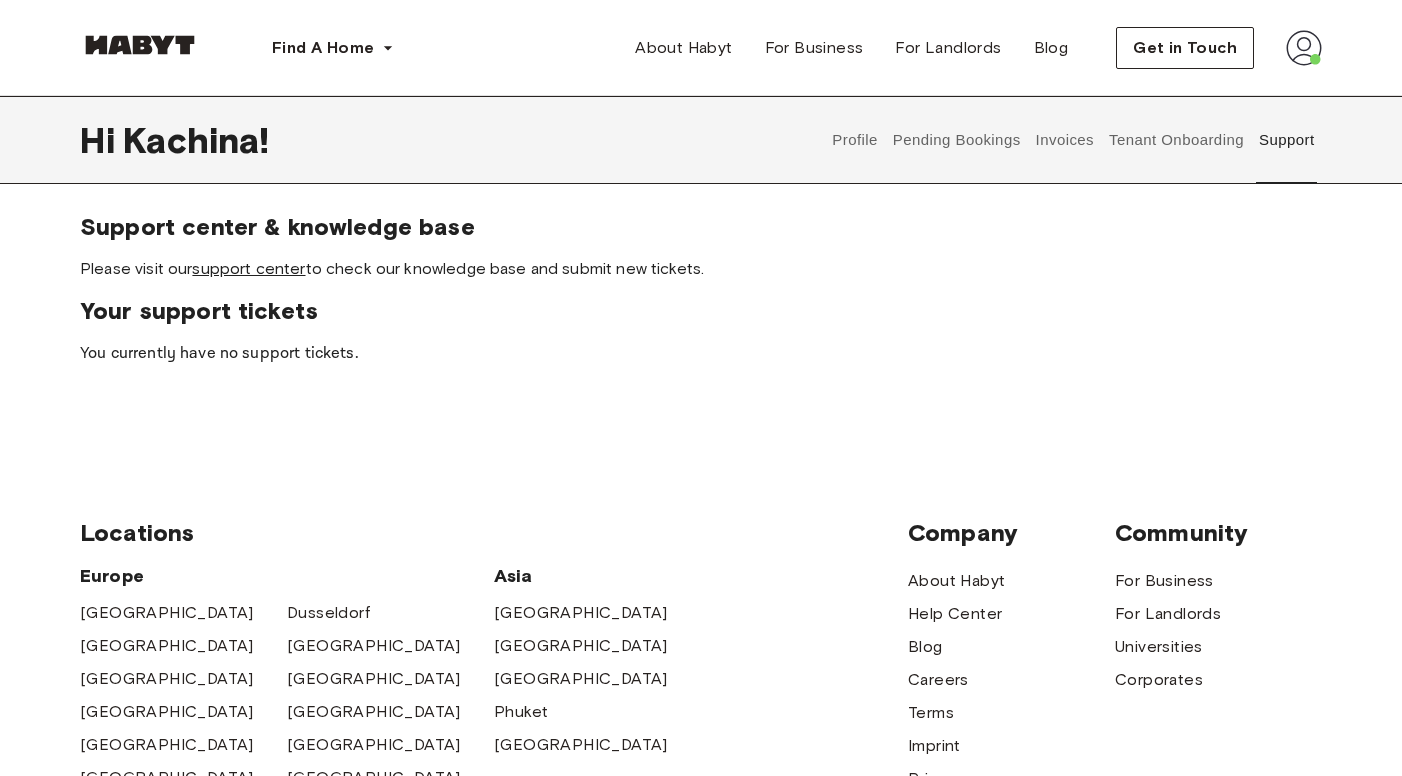 click on "support center" at bounding box center (248, 268) 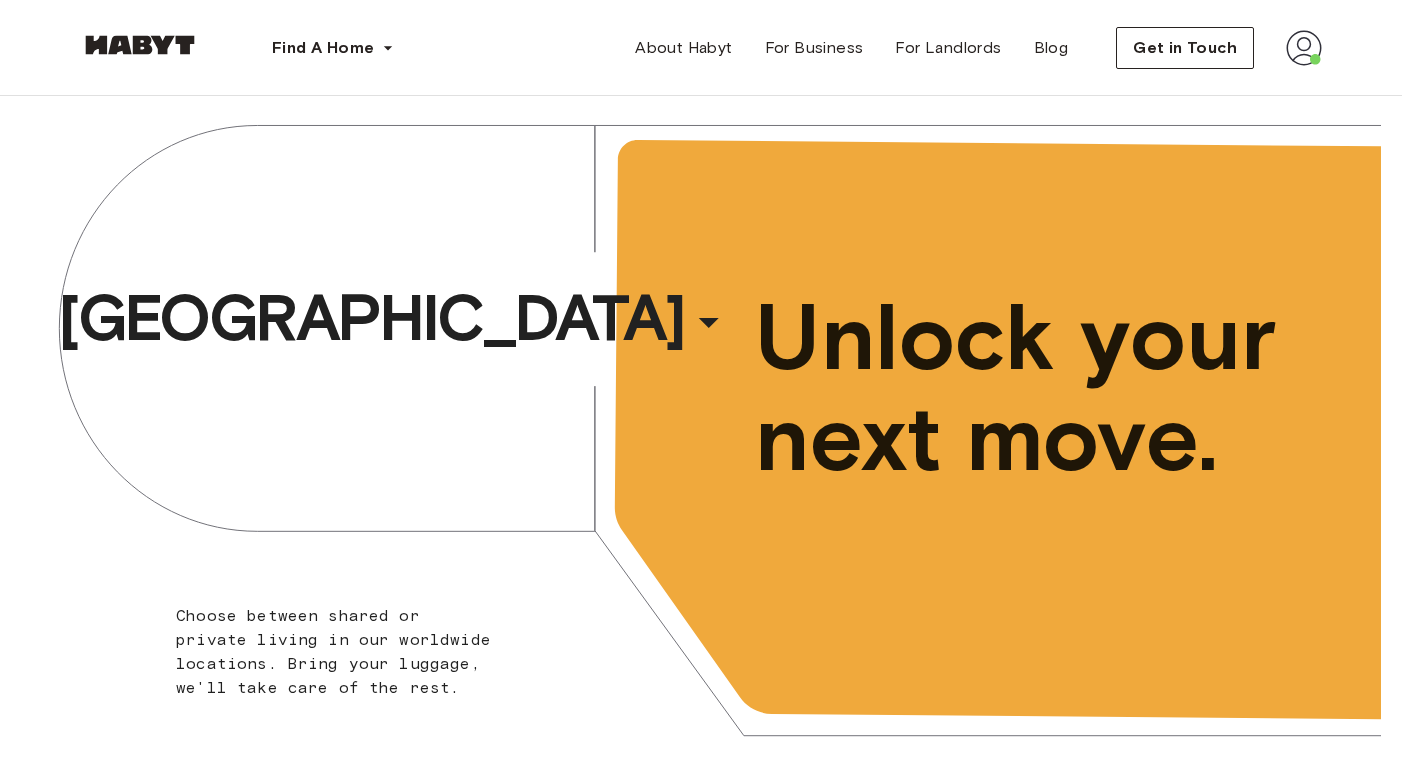 scroll, scrollTop: 0, scrollLeft: 0, axis: both 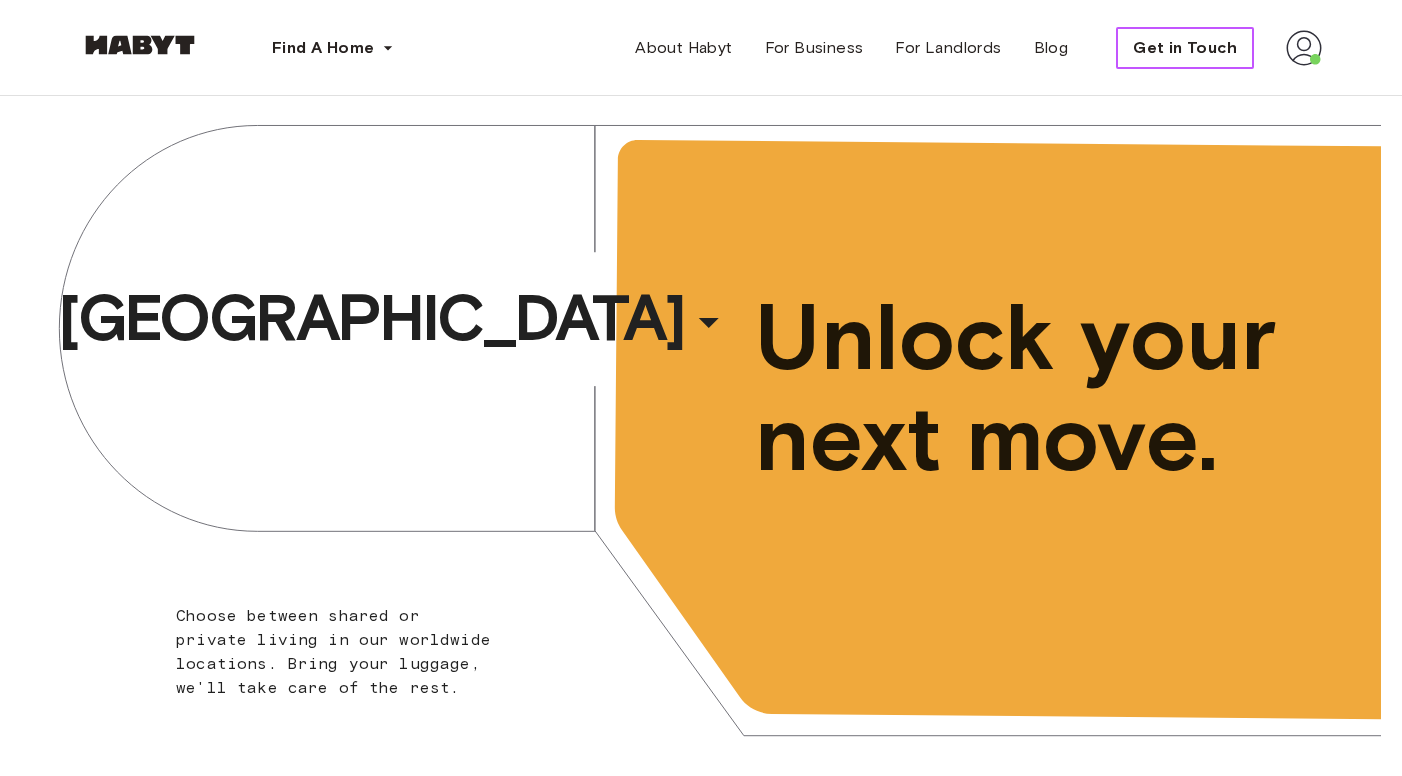 click on "Get in Touch" at bounding box center (1185, 48) 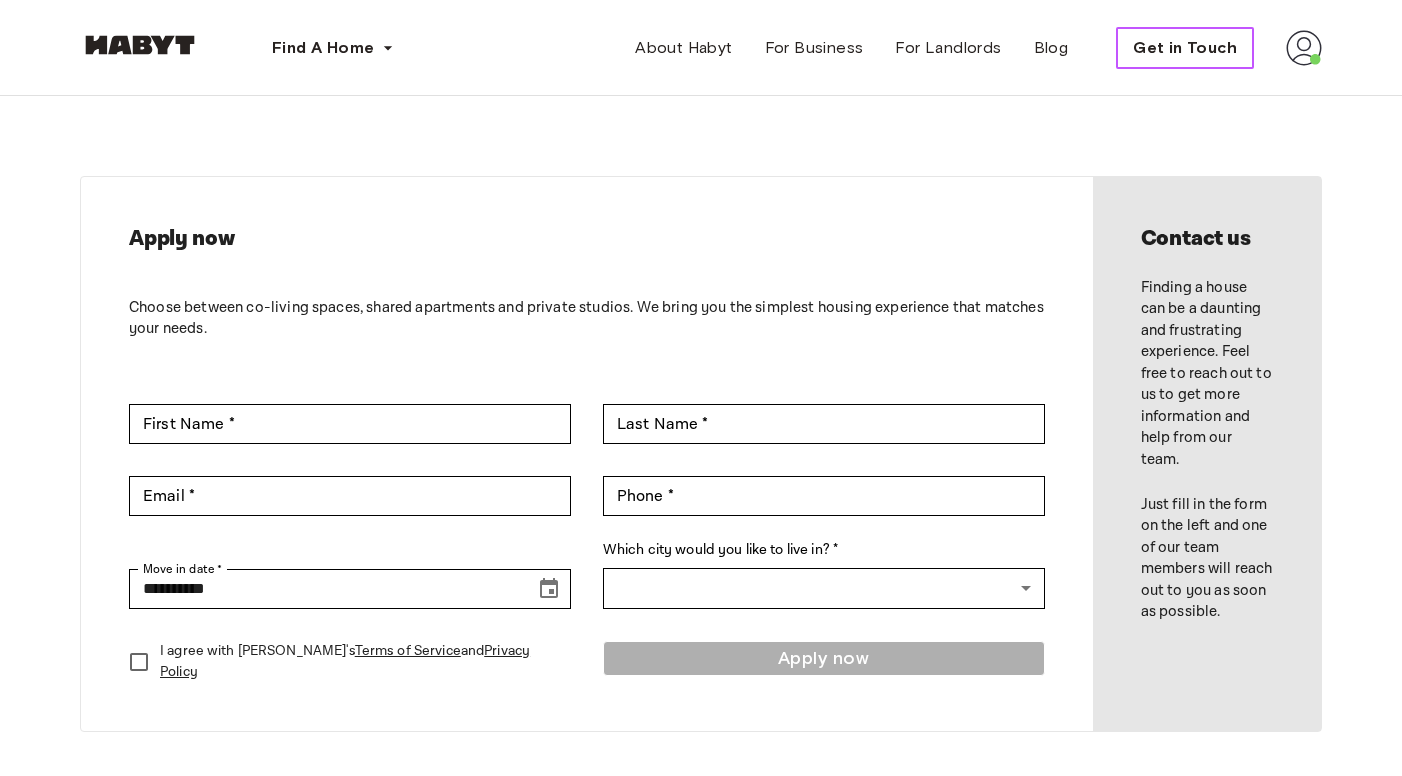 type on "*******" 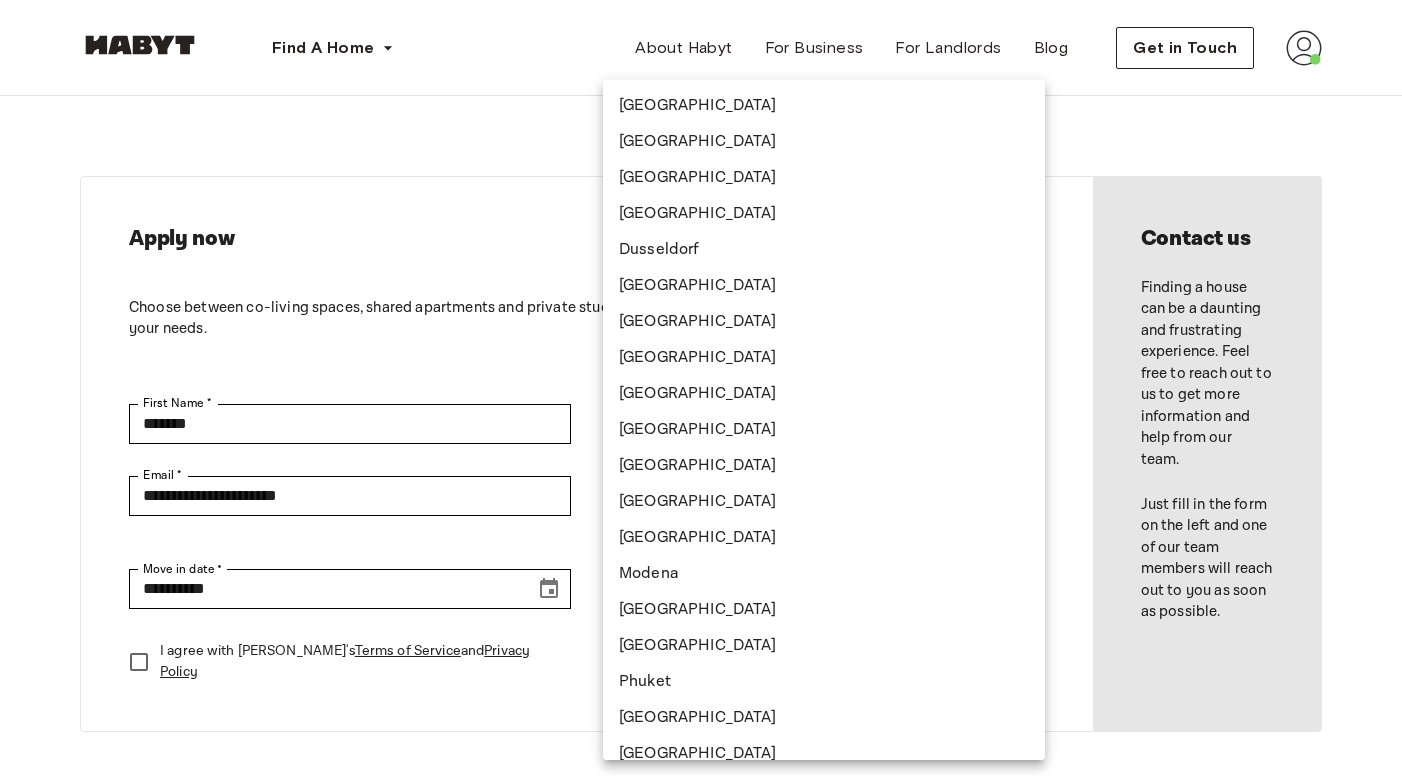 click on "**********" at bounding box center (701, 871) 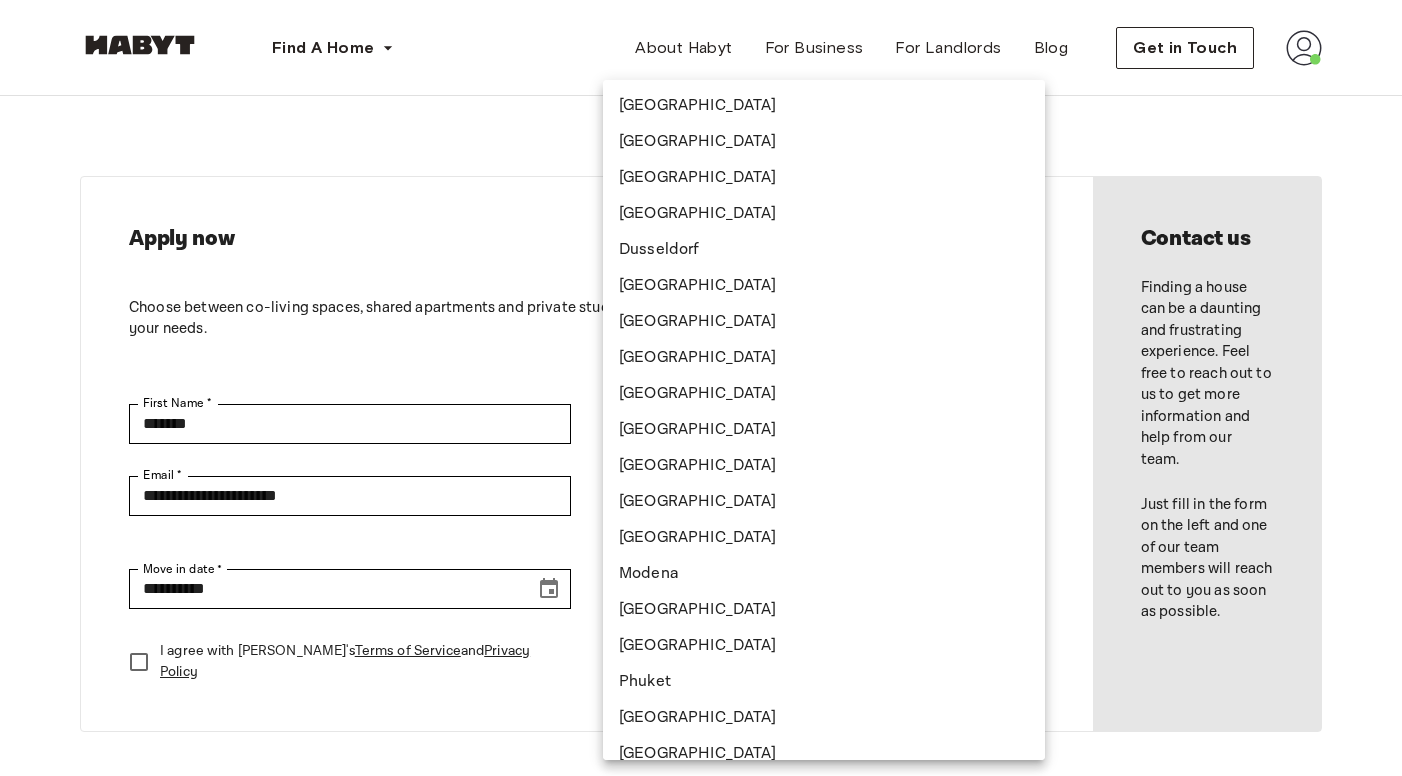 type 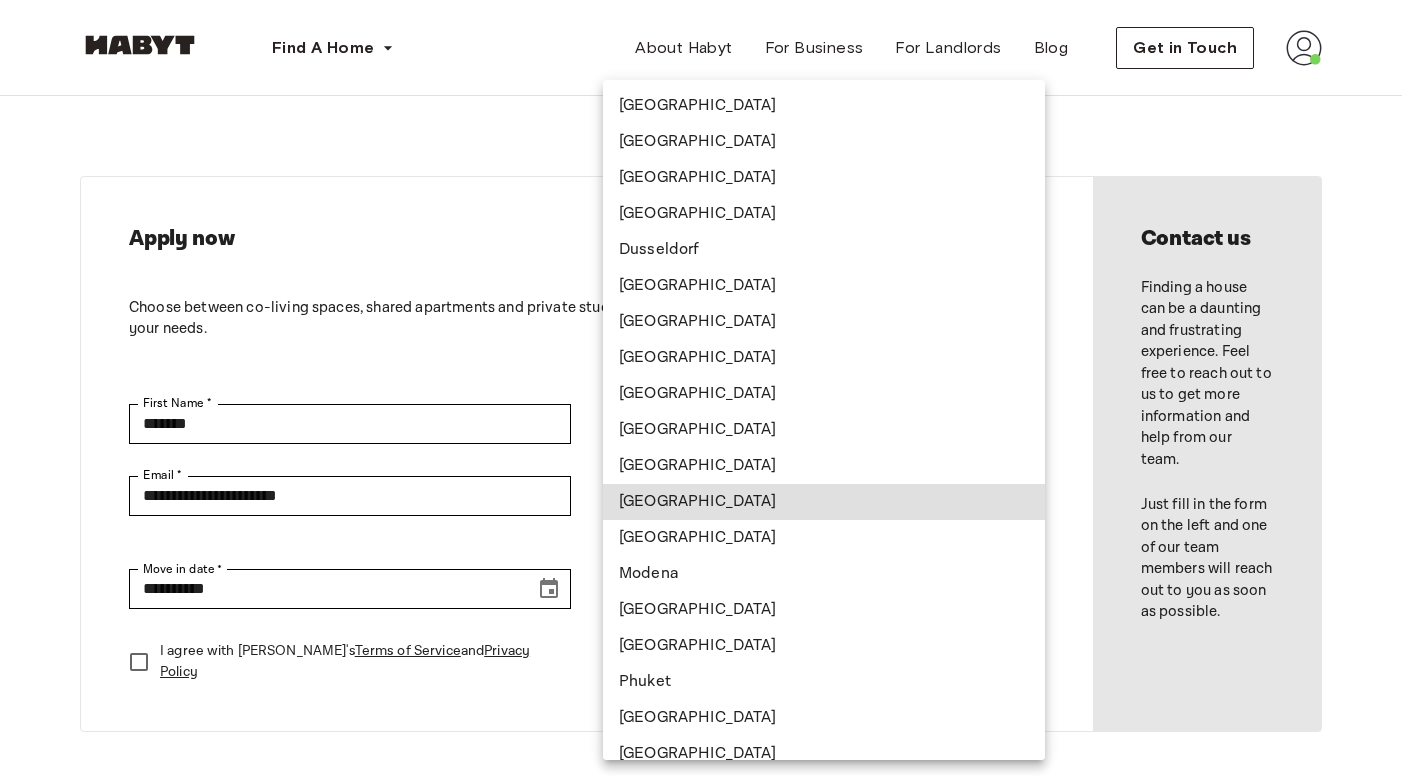 type 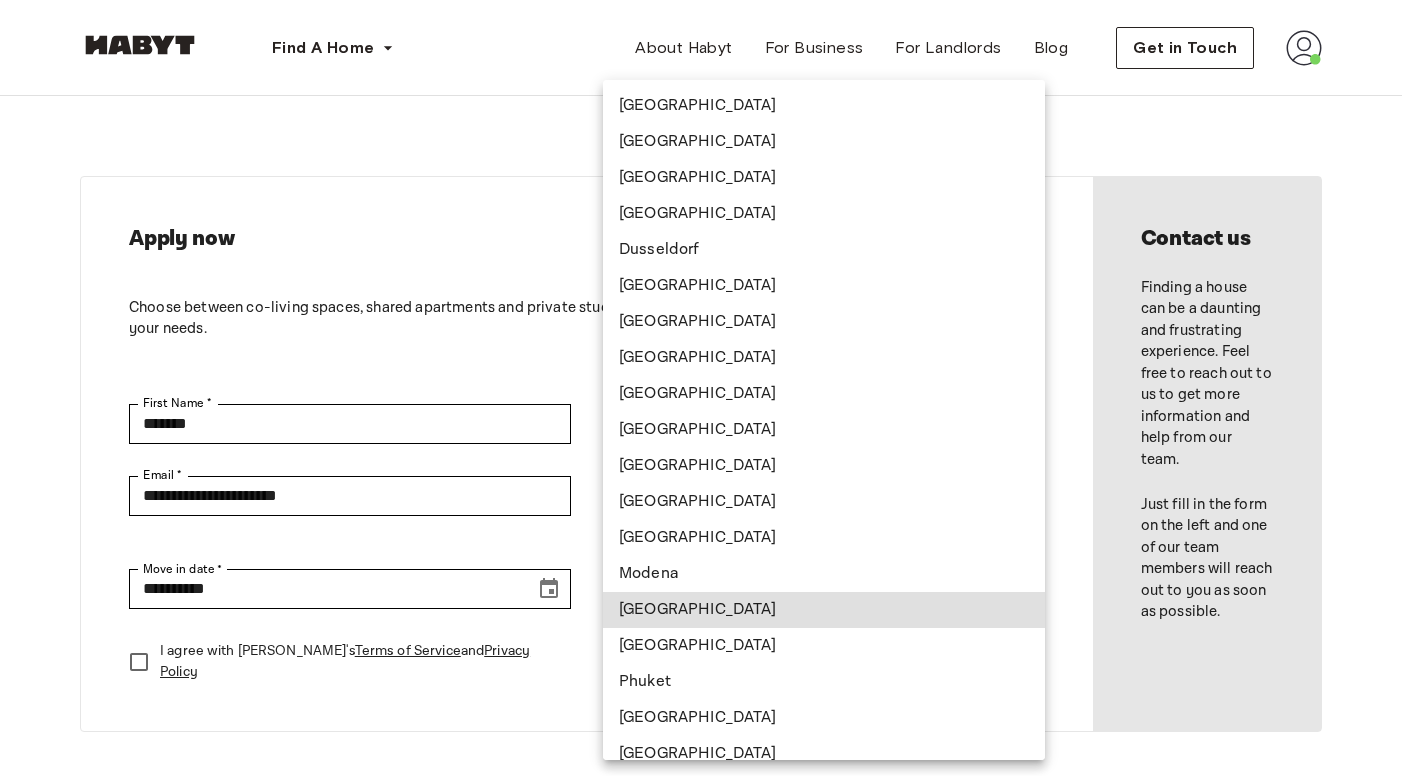type on "******" 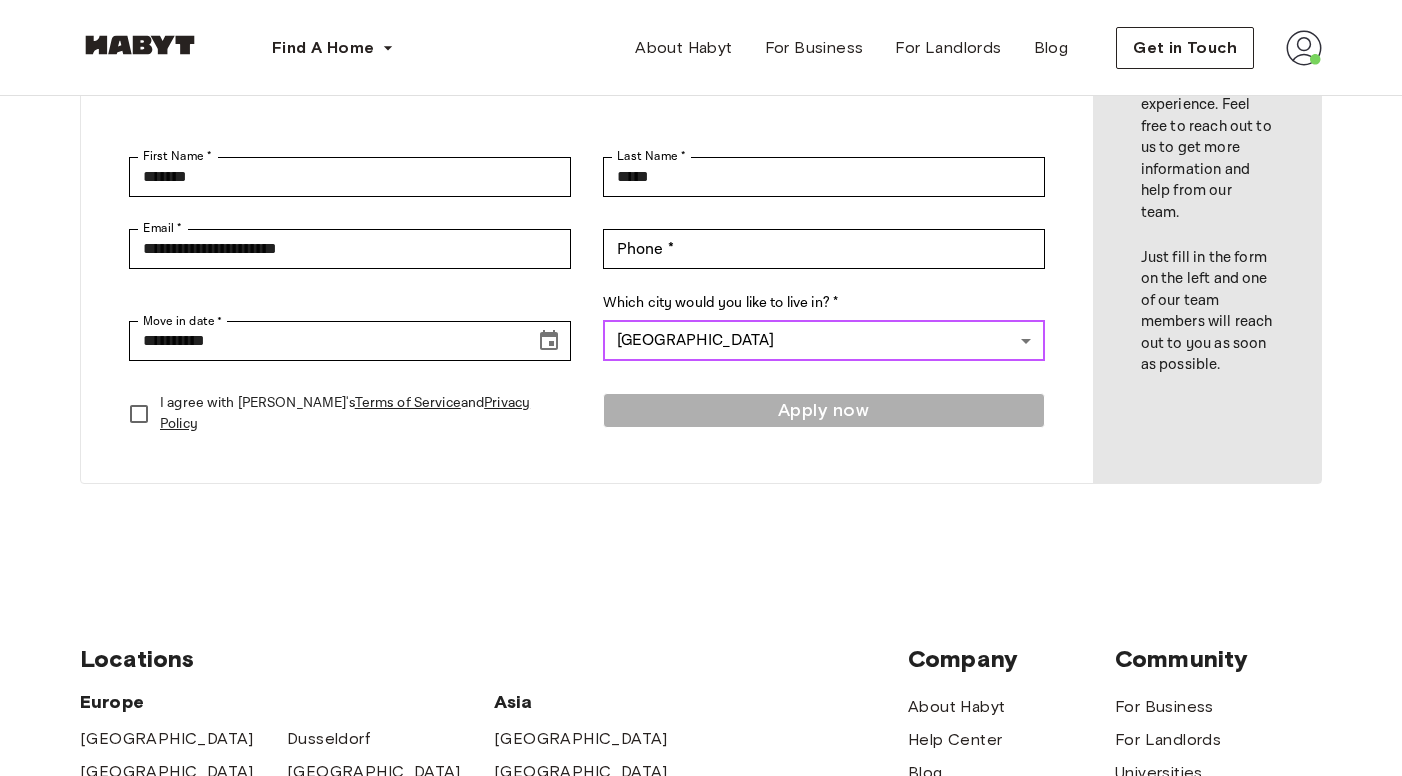 scroll, scrollTop: 0, scrollLeft: 0, axis: both 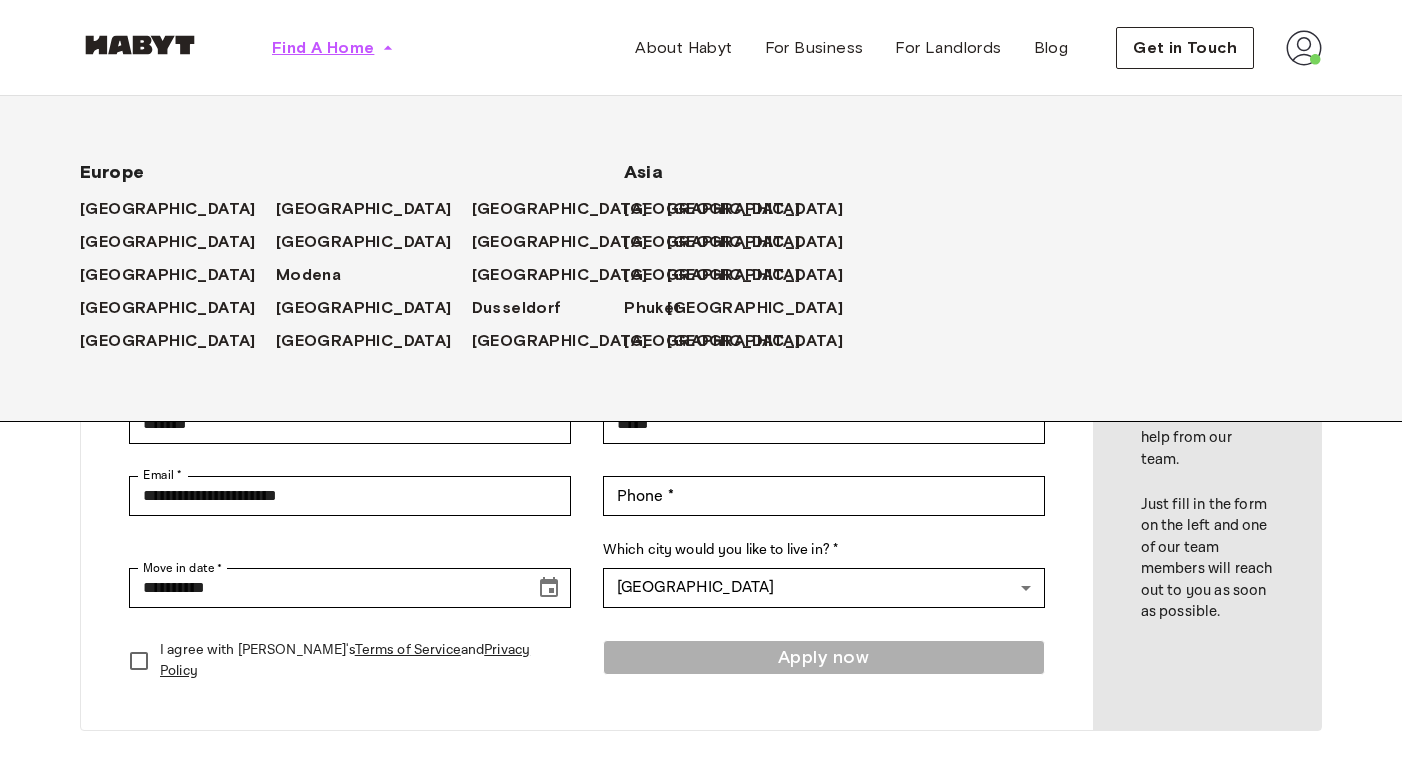 click on "Find A Home" at bounding box center [333, 48] 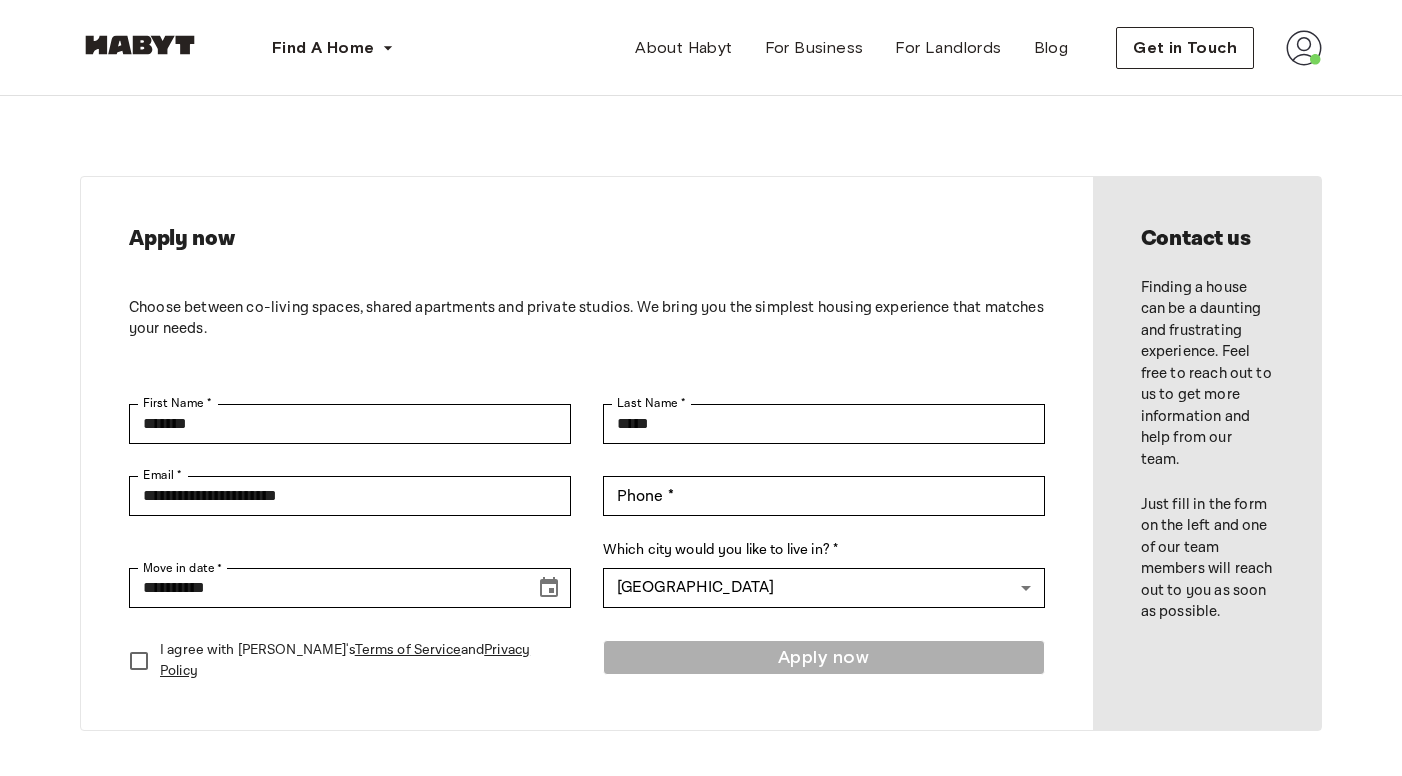click on "Finding a house can be a daunting and frustrating experience. Feel free to reach out to us to get more information and help from our team." at bounding box center [1207, 373] 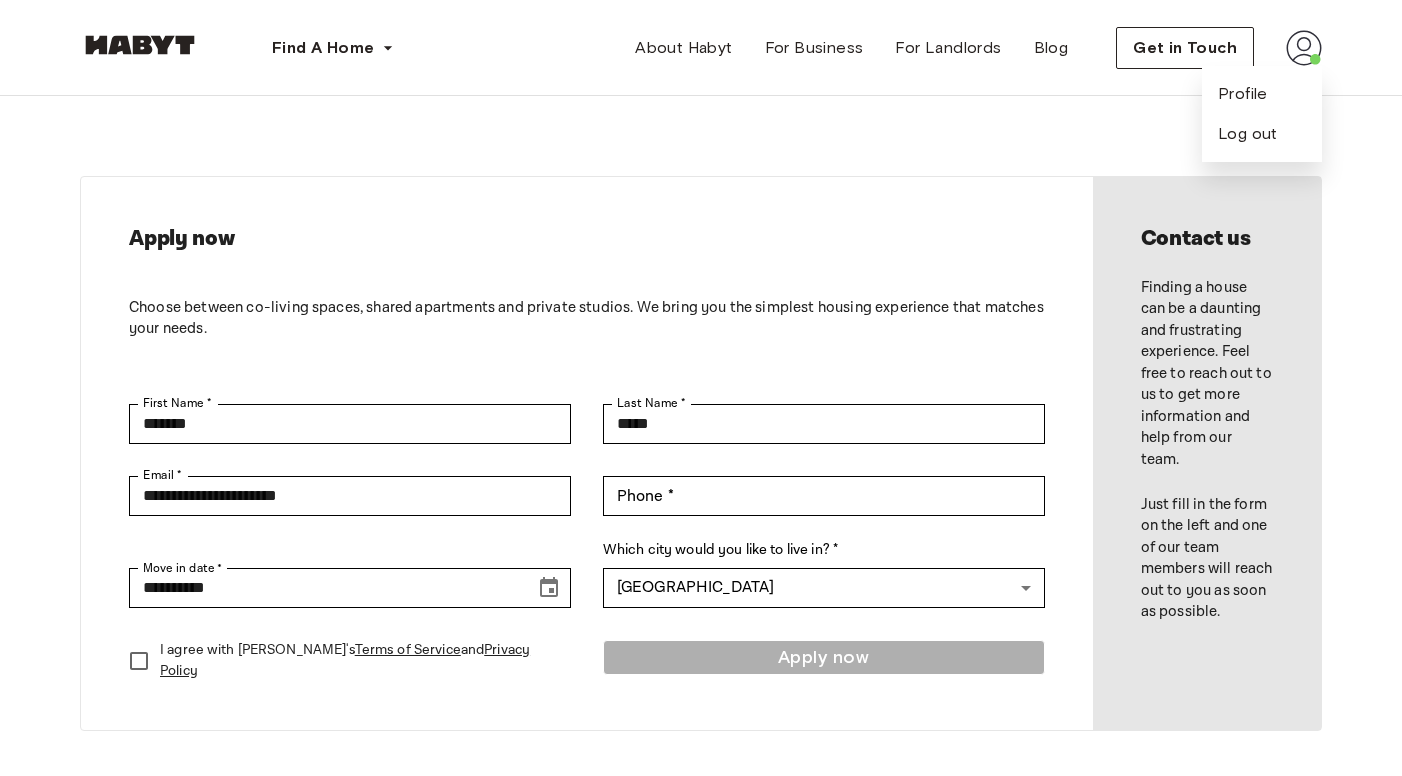click on "**********" at bounding box center (701, 453) 